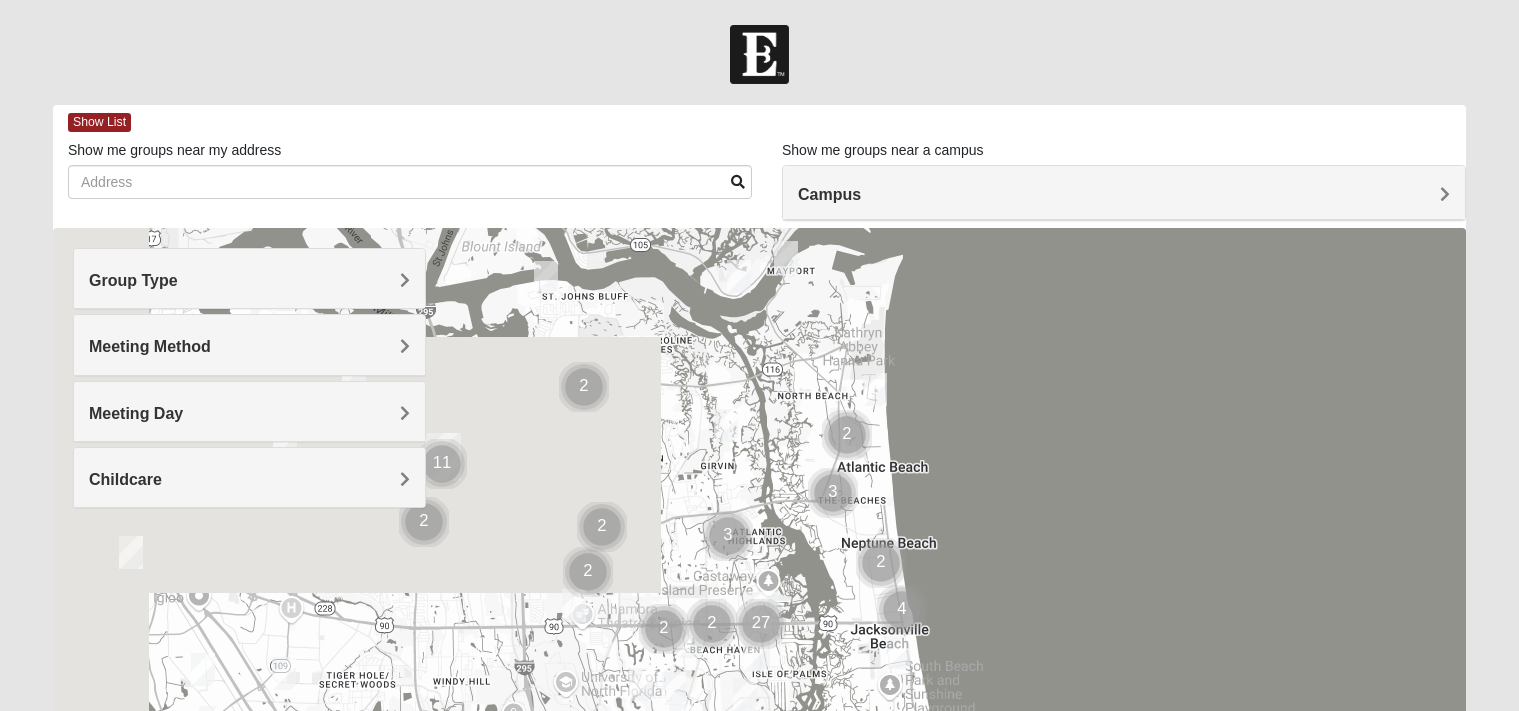 scroll, scrollTop: 0, scrollLeft: 0, axis: both 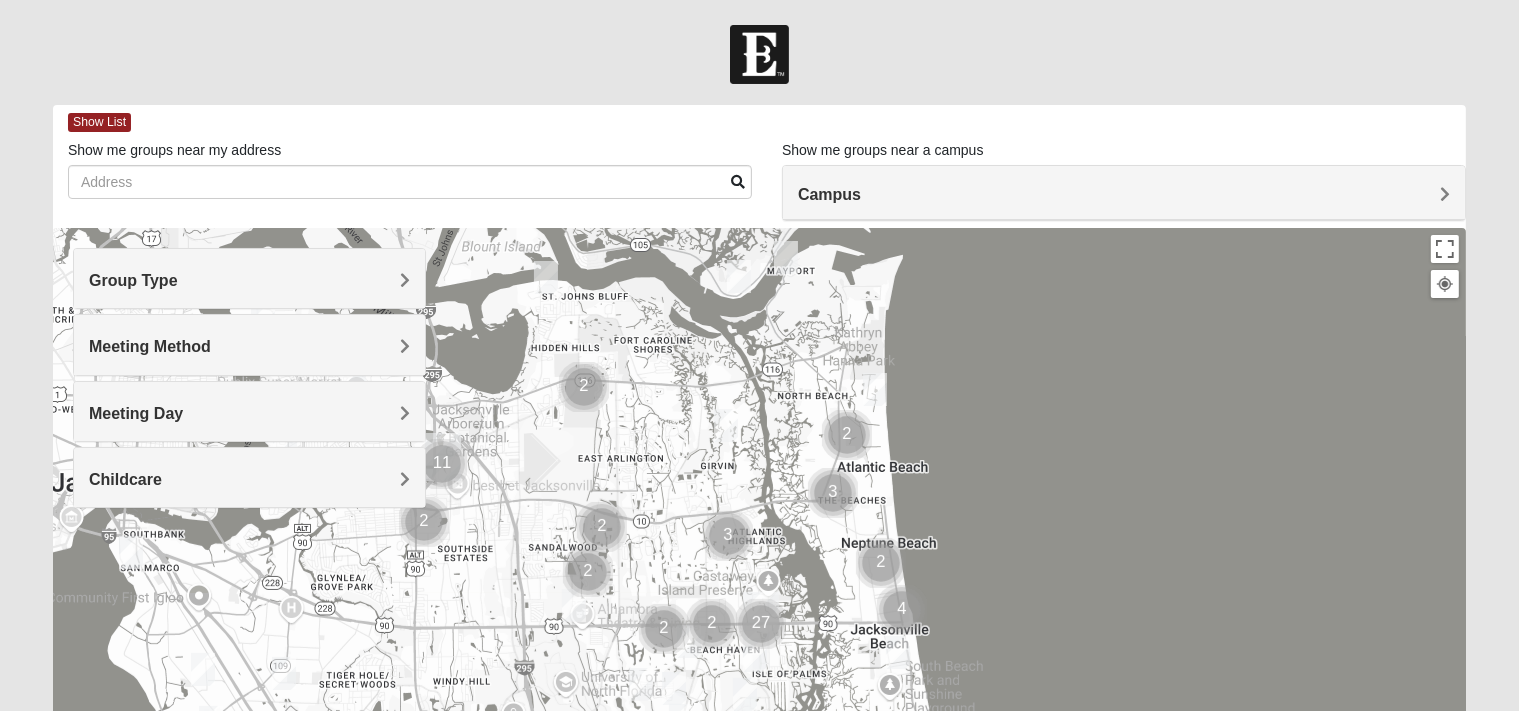 click on "Group Type" at bounding box center [249, 280] 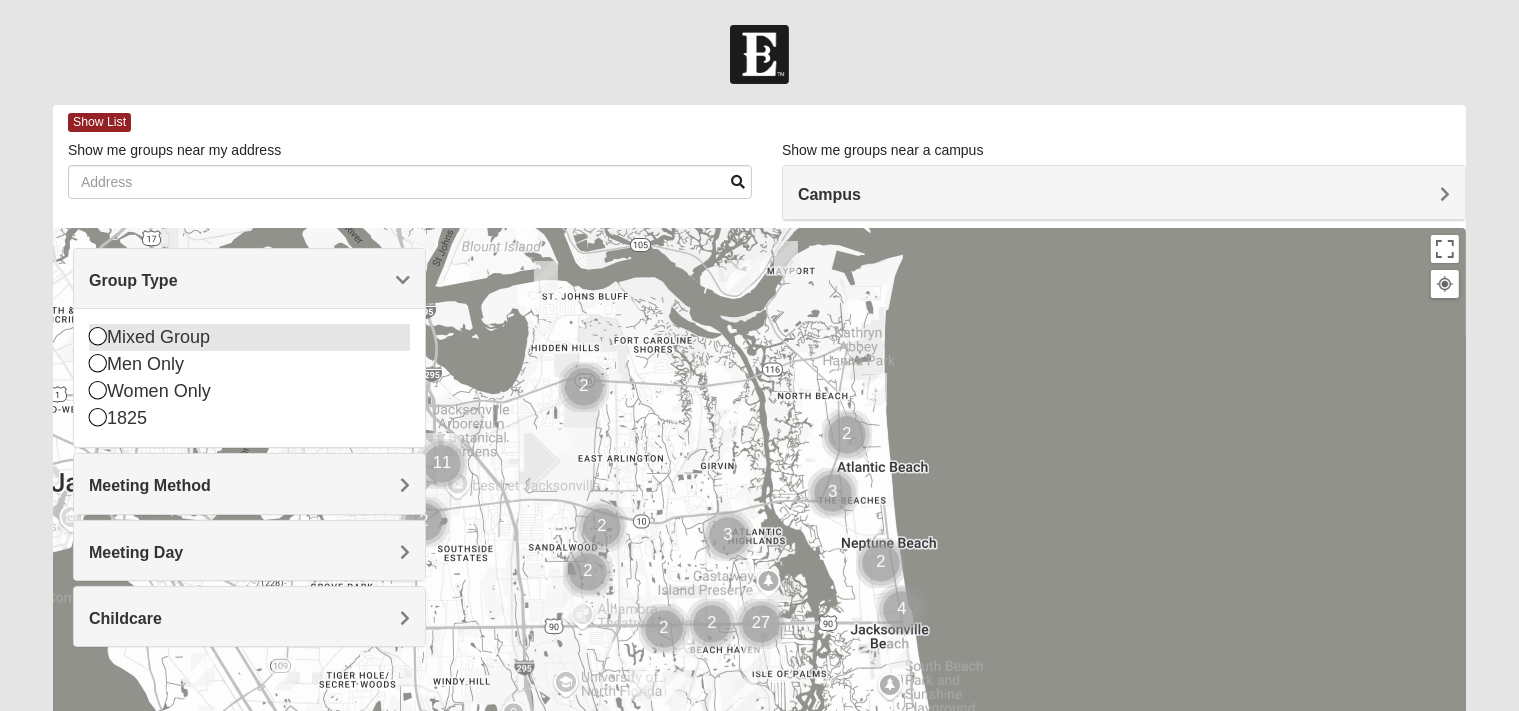 click on "Mixed Group" at bounding box center [249, 337] 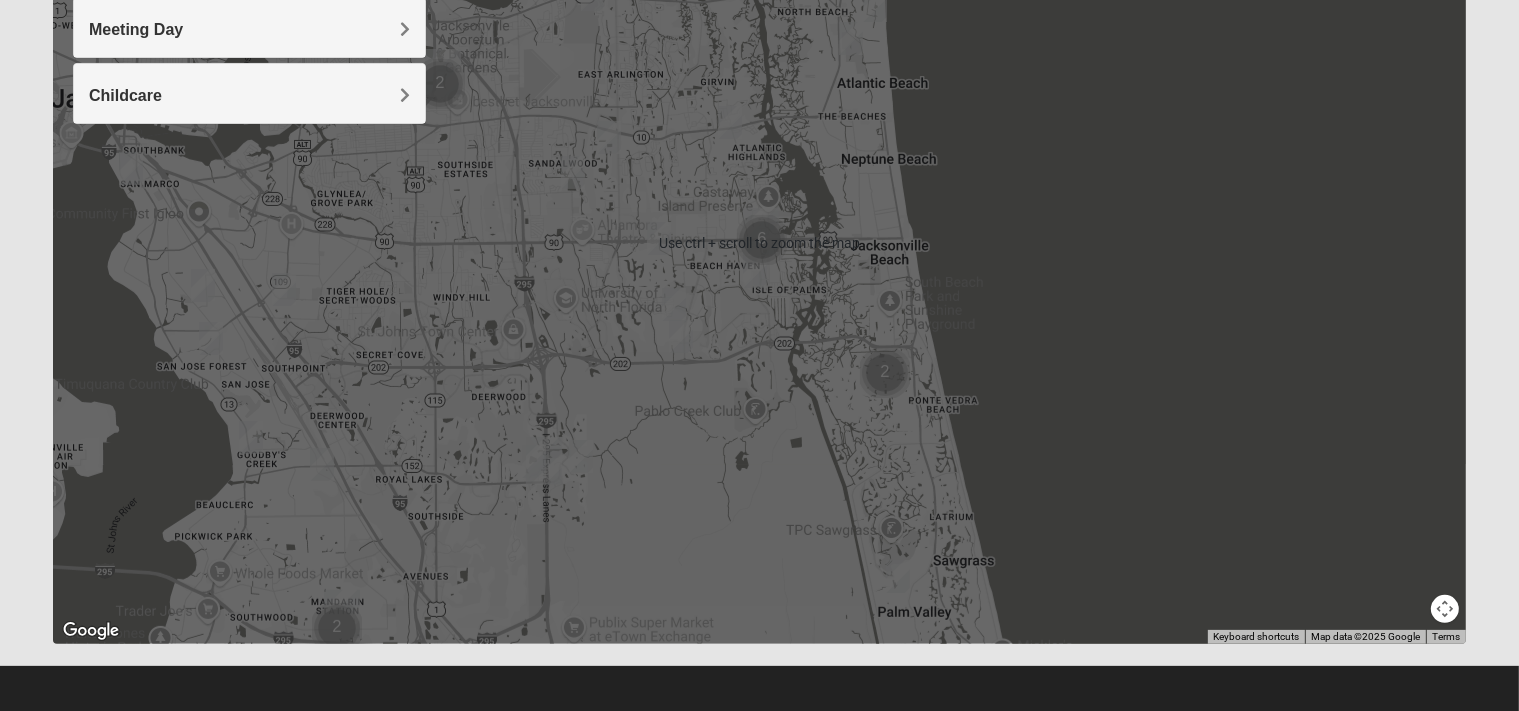 scroll, scrollTop: 389, scrollLeft: 0, axis: vertical 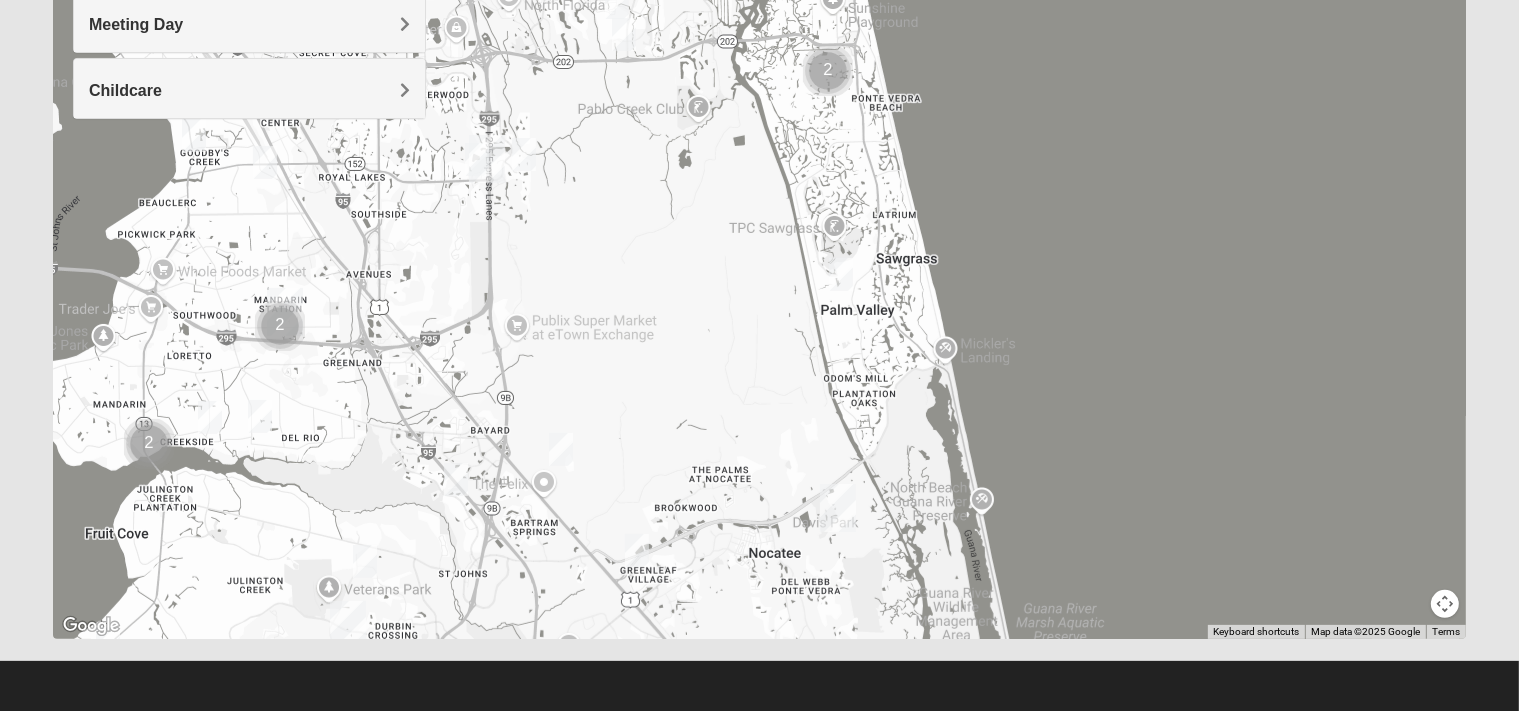 drag, startPoint x: 938, startPoint y: 490, endPoint x: 871, endPoint y: 147, distance: 349.48248 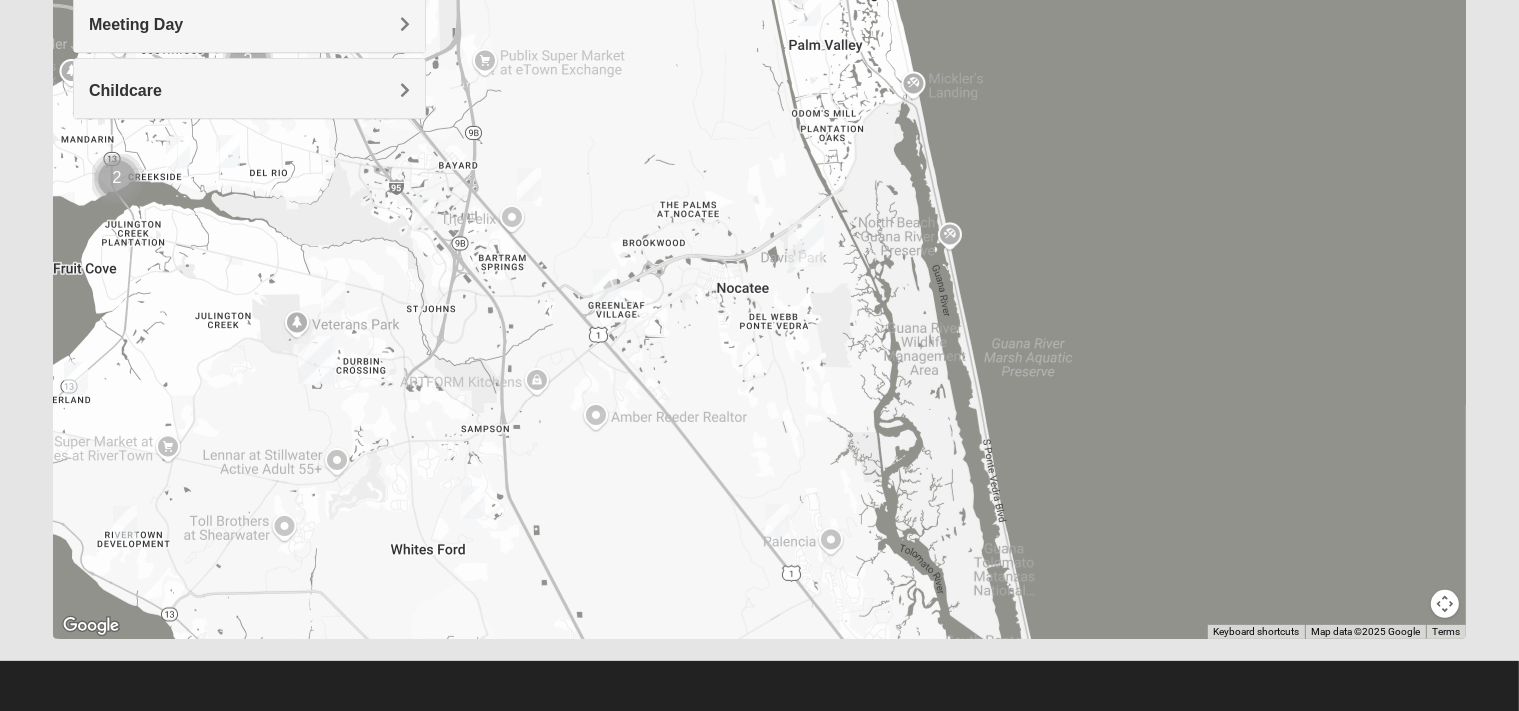 drag, startPoint x: 957, startPoint y: 452, endPoint x: 926, endPoint y: 176, distance: 277.73547 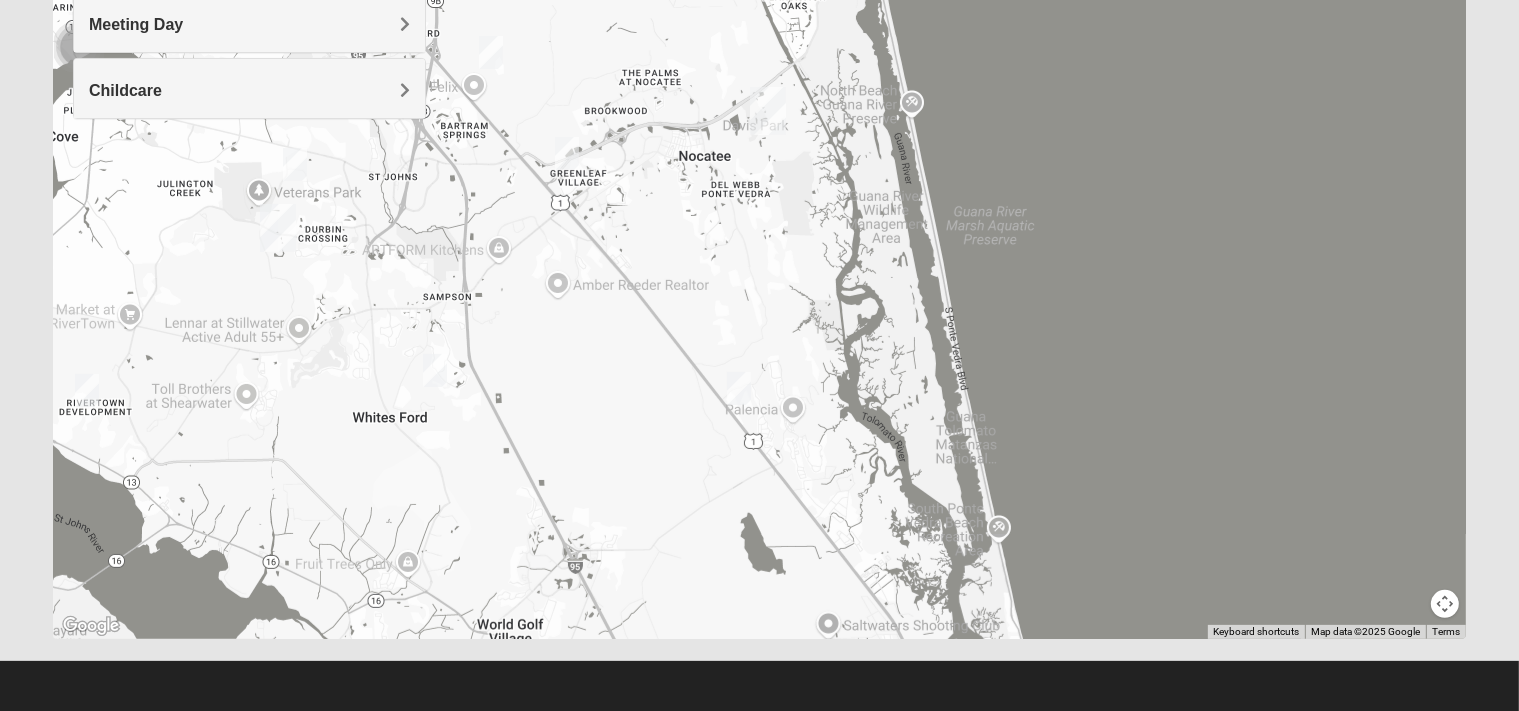 drag, startPoint x: 979, startPoint y: 434, endPoint x: 884, endPoint y: 194, distance: 258.1182 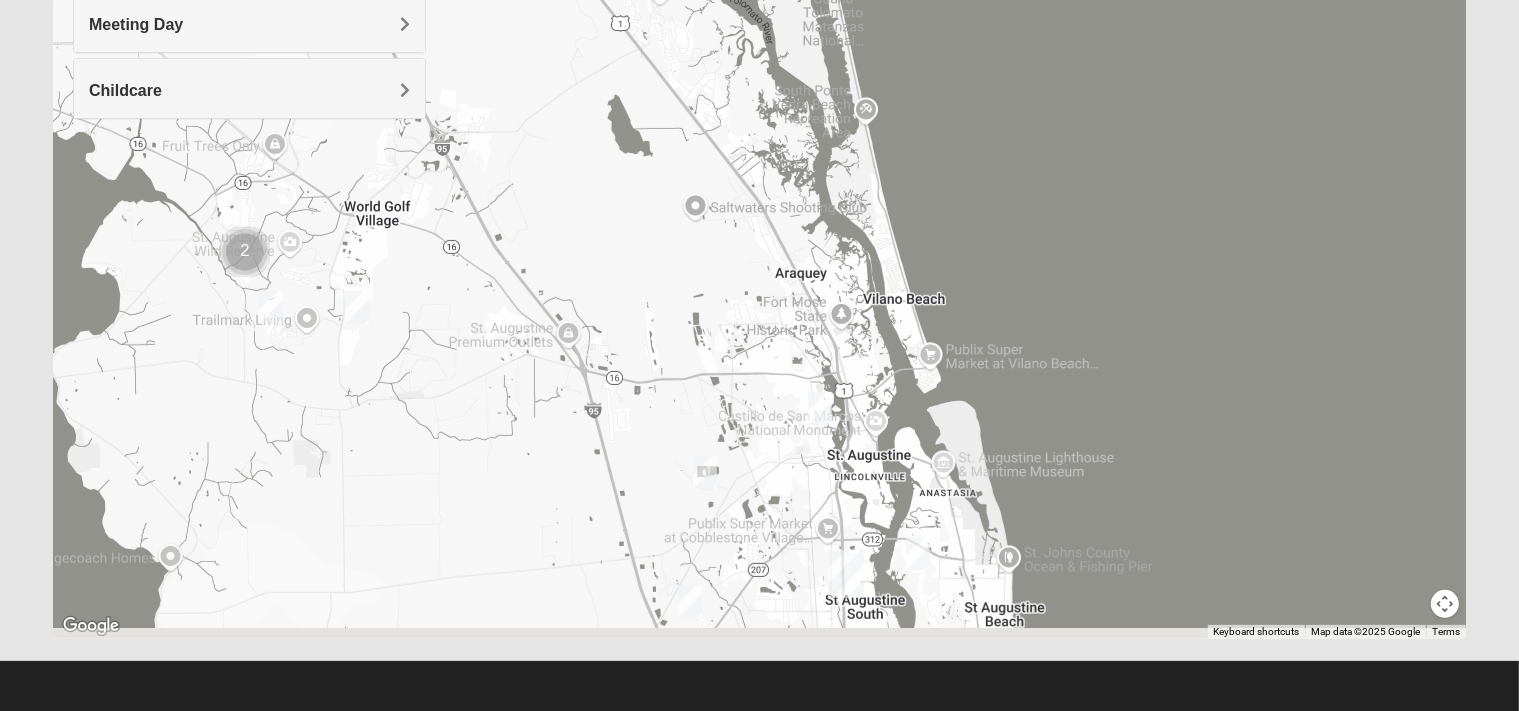 drag, startPoint x: 971, startPoint y: 467, endPoint x: 911, endPoint y: 230, distance: 244.47699 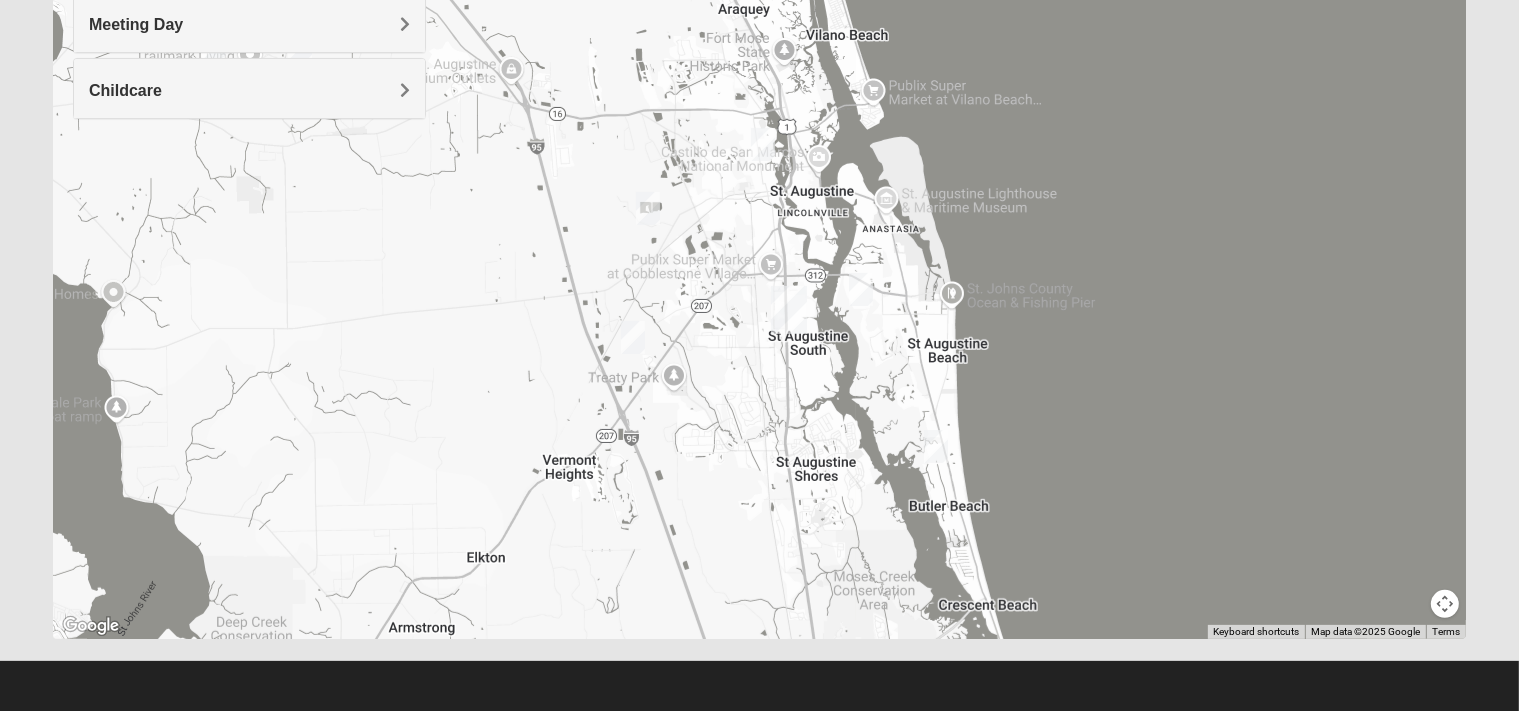 click at bounding box center (861, 289) 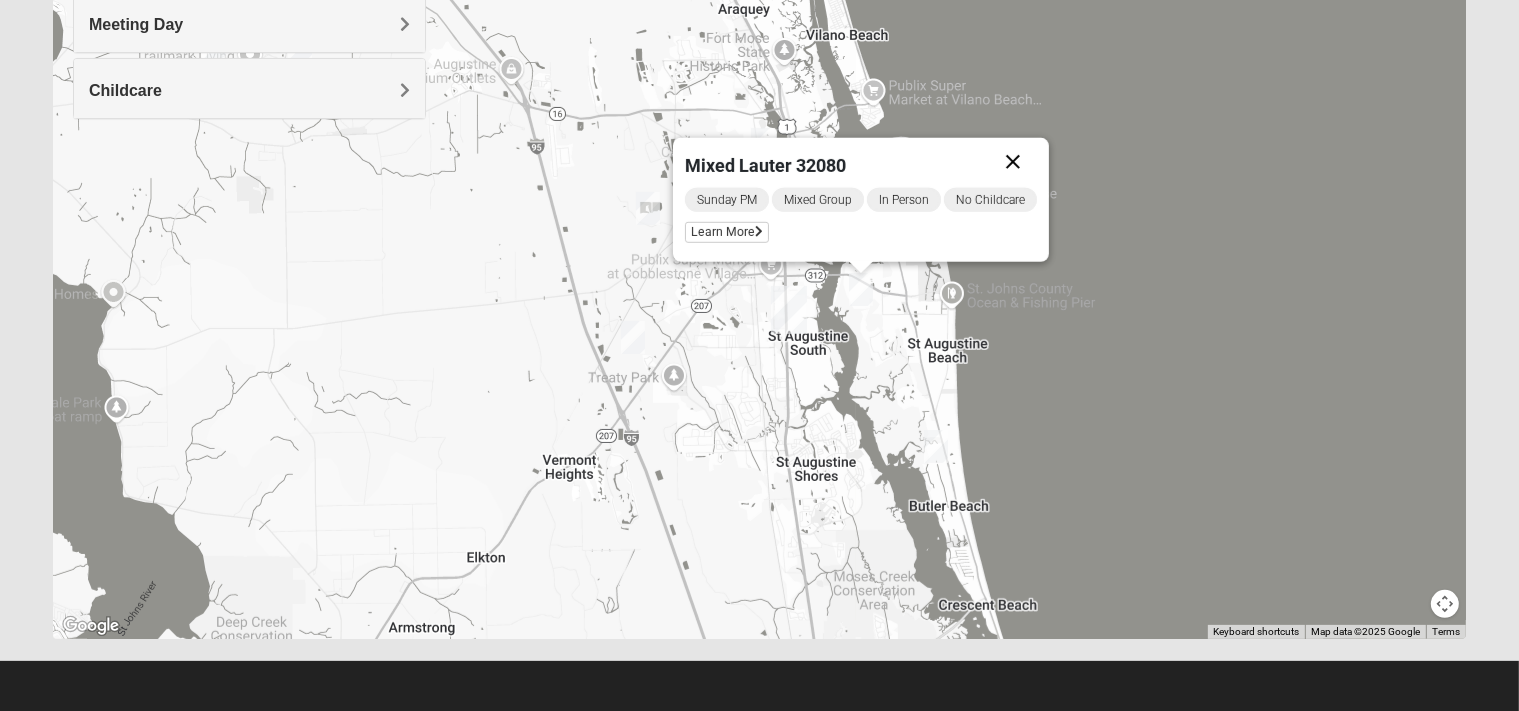 click at bounding box center (1013, 162) 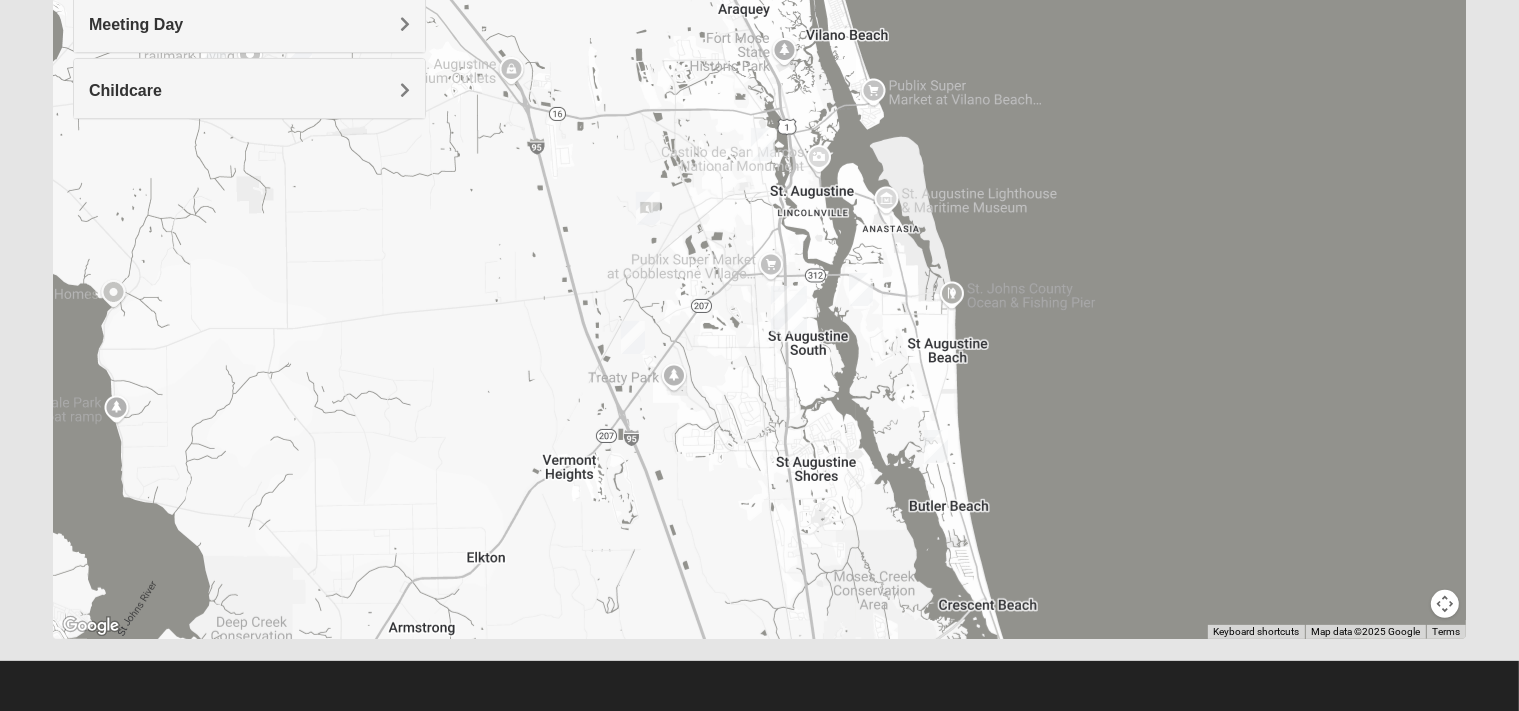 click at bounding box center [763, 144] 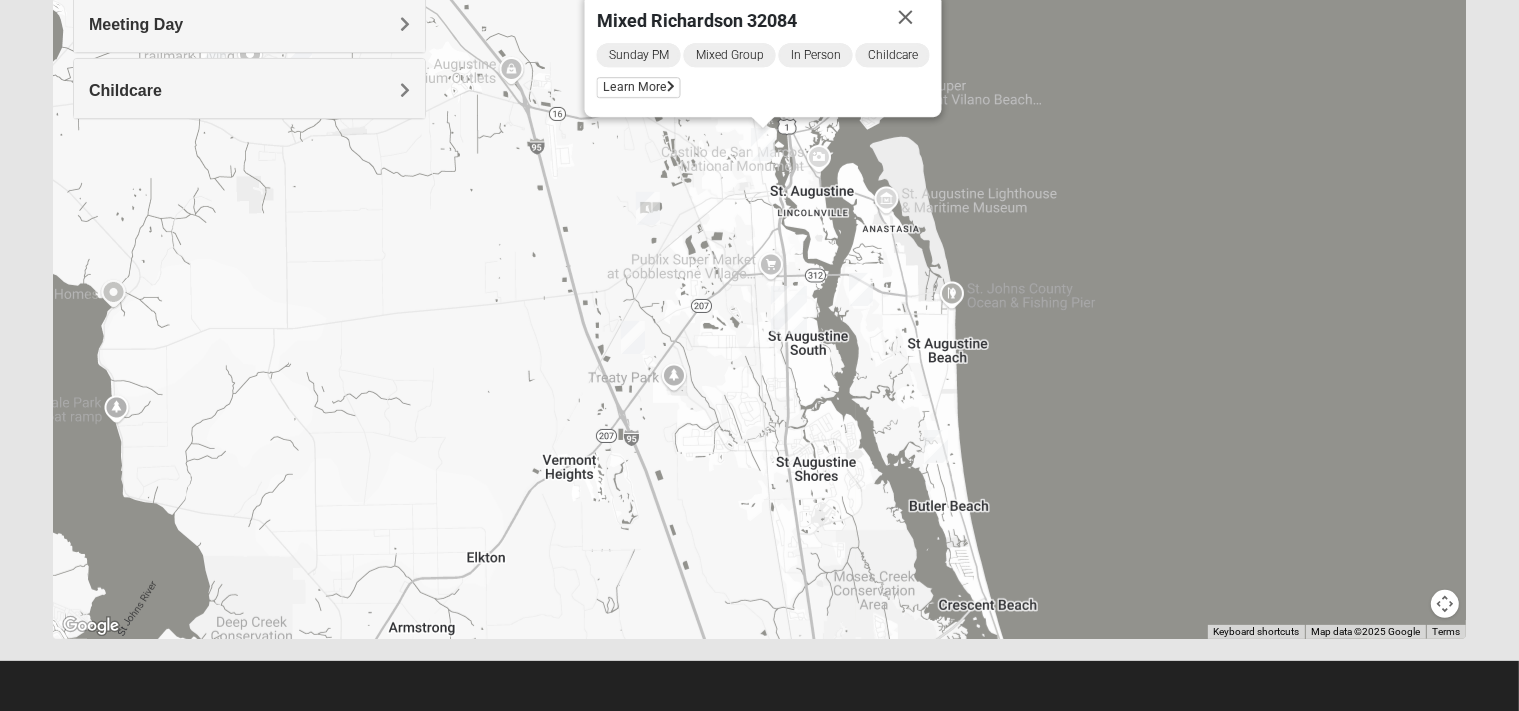click at bounding box center (648, 208) 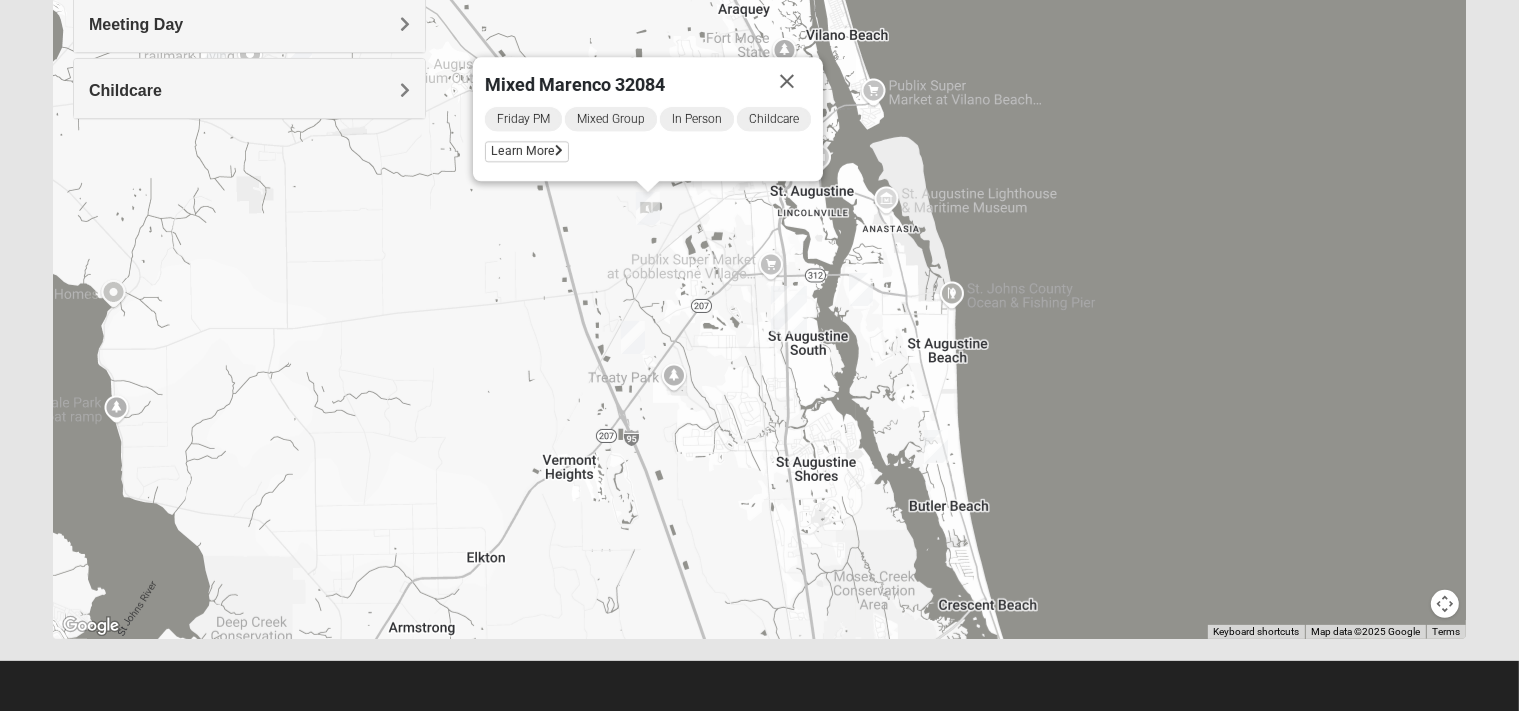 drag, startPoint x: 634, startPoint y: 342, endPoint x: 650, endPoint y: 342, distance: 16 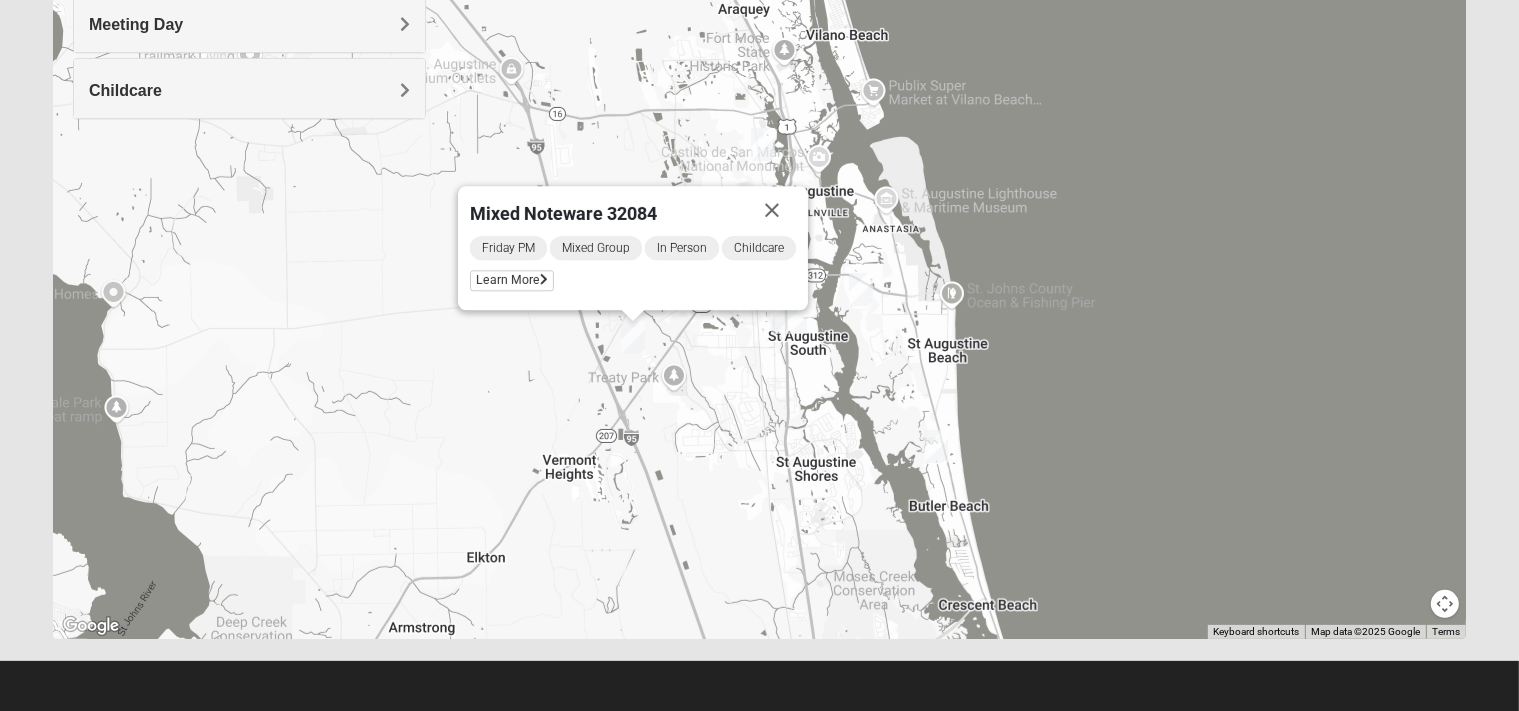 click at bounding box center [936, 446] 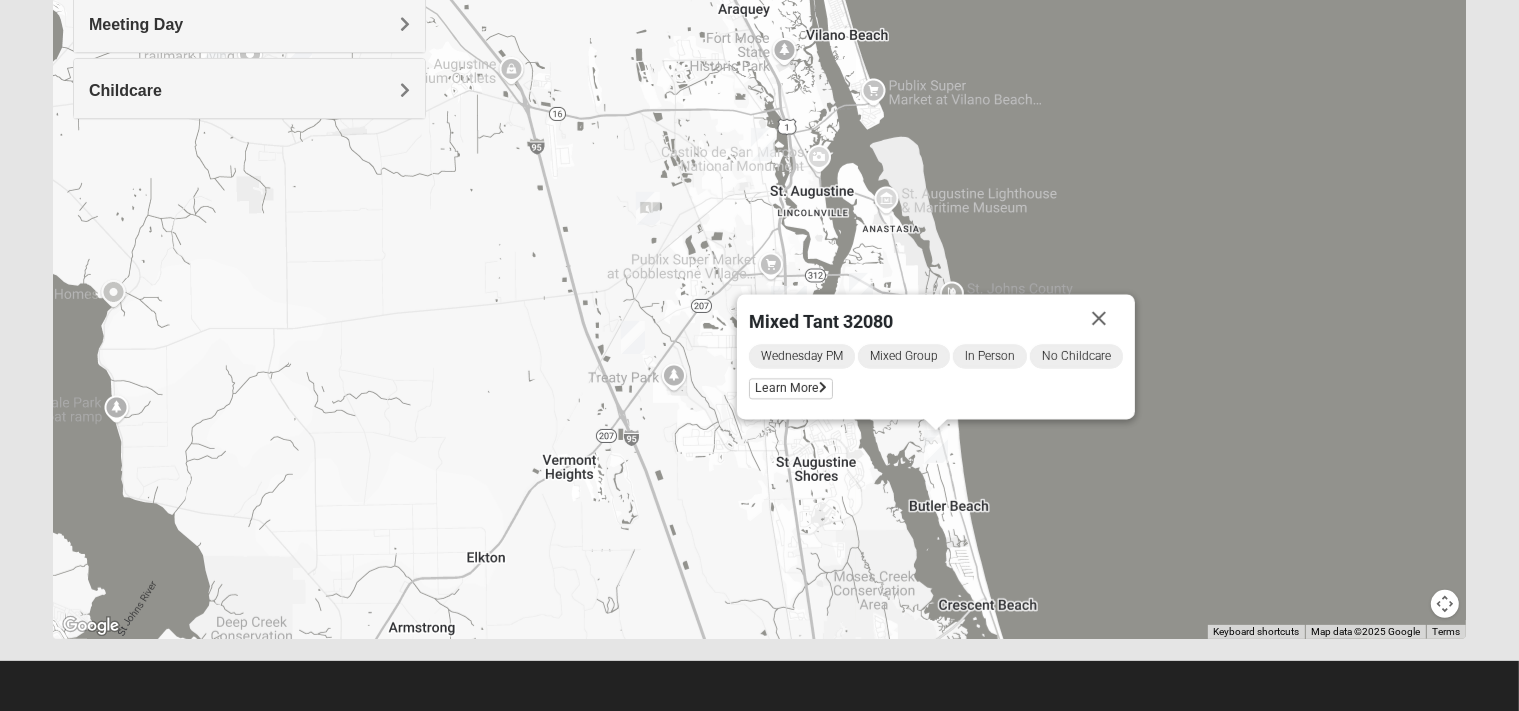 click on "Mixed Tant 32080          Wednesday PM      Mixed Group      In Person      No Childcare Learn More" at bounding box center [759, 239] 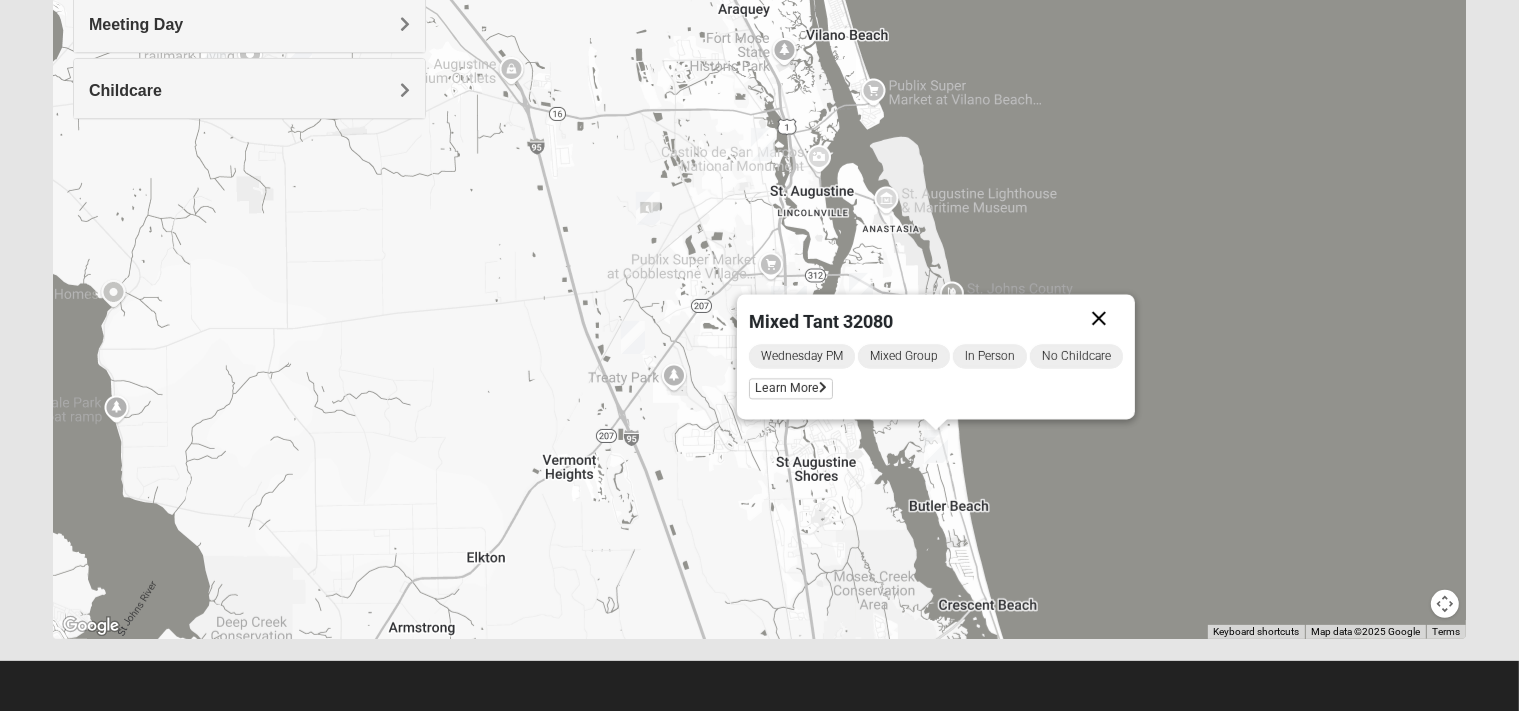 click at bounding box center [1099, 319] 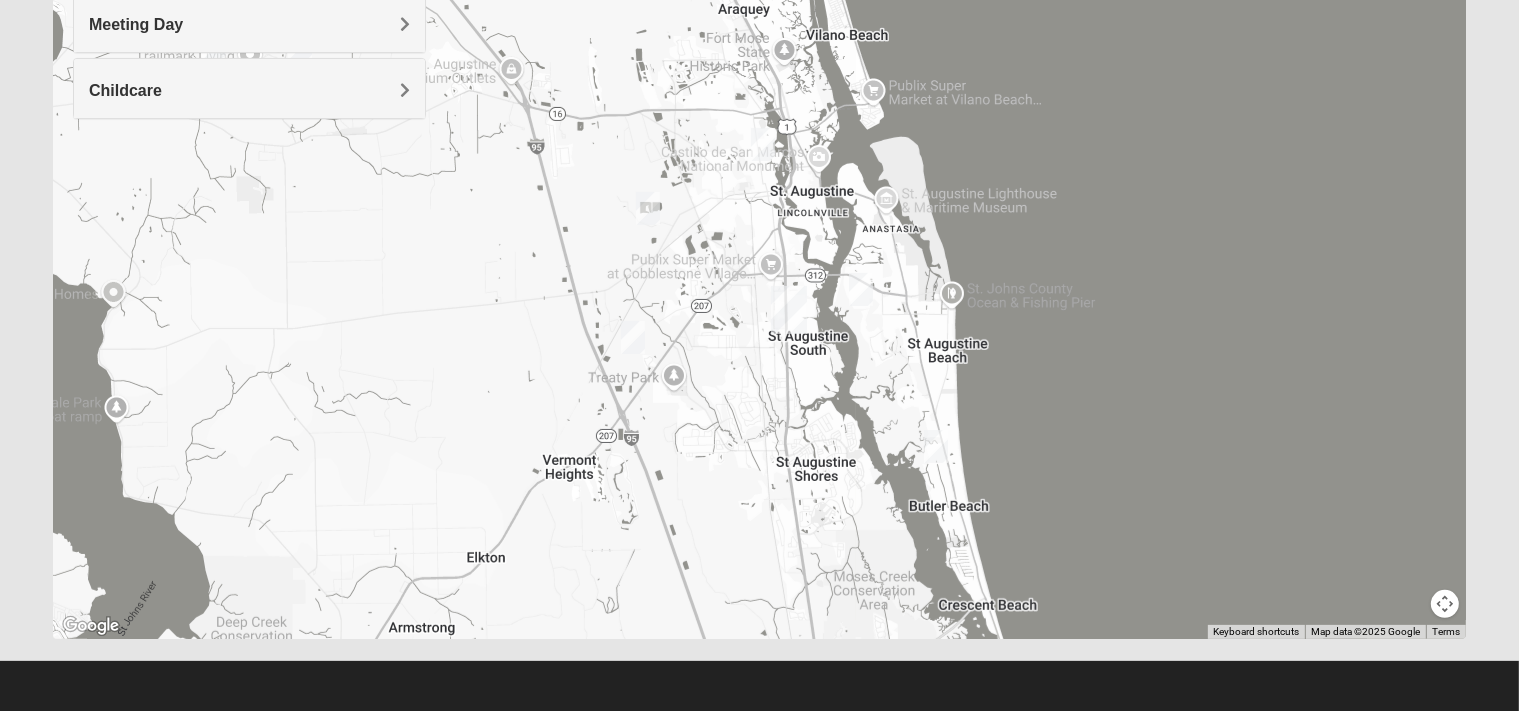 click at bounding box center [763, 144] 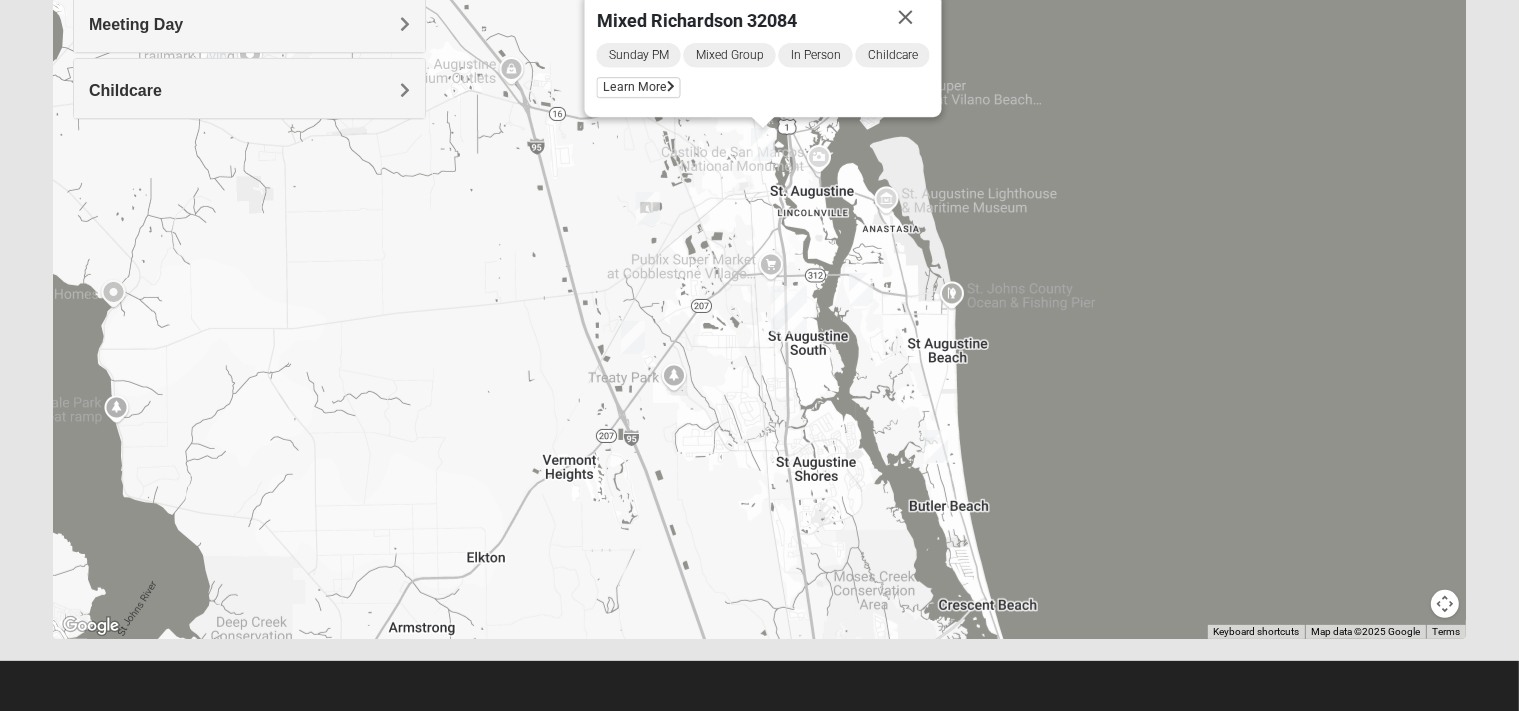 click at bounding box center (861, 289) 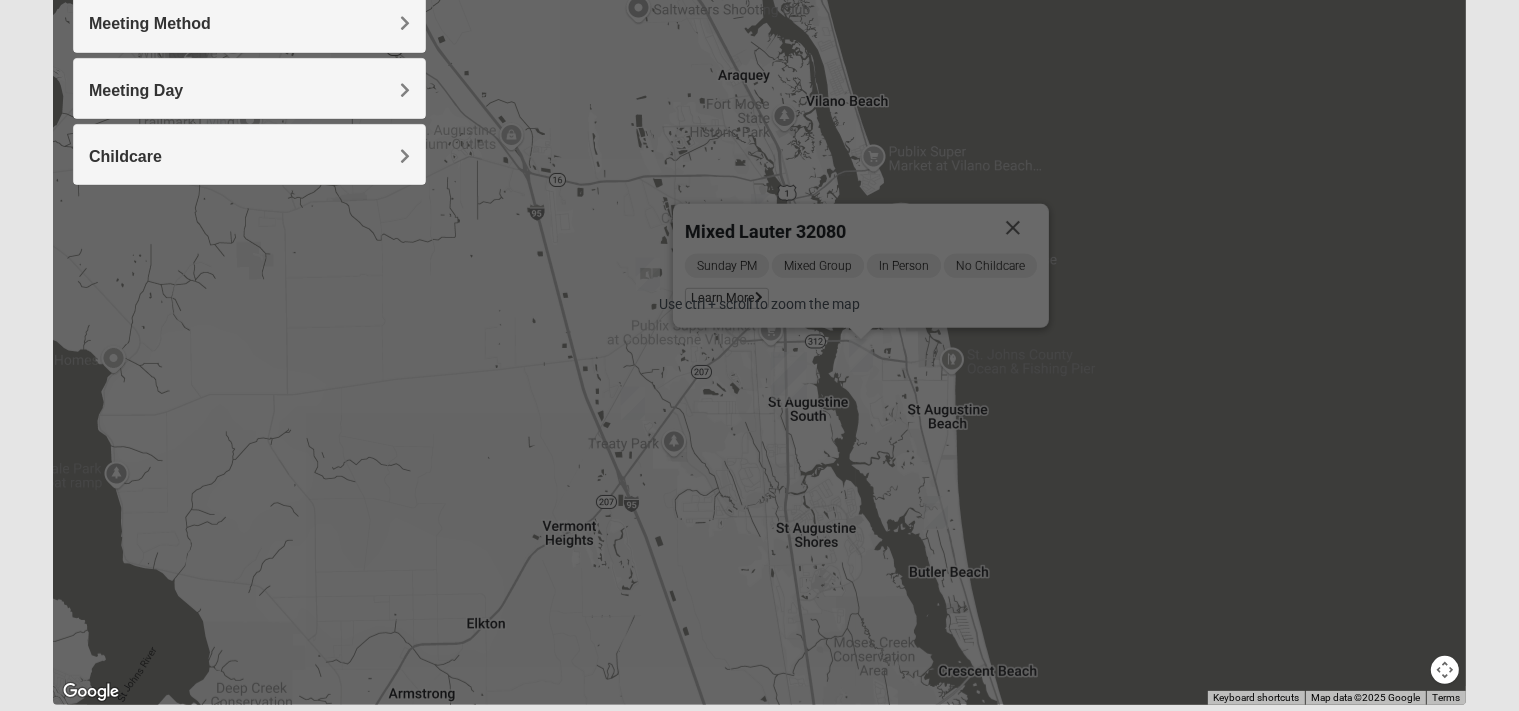 scroll, scrollTop: 284, scrollLeft: 0, axis: vertical 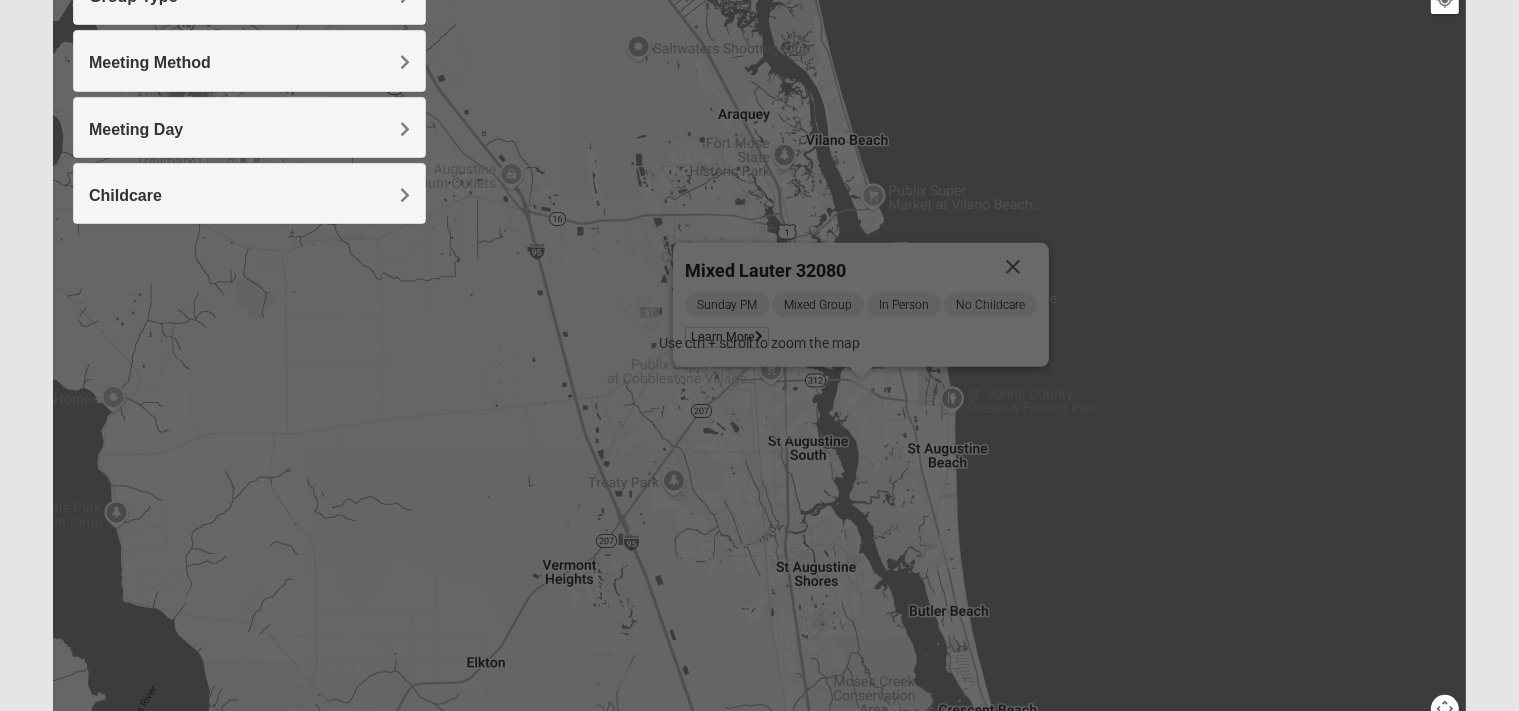 click on "Mixed Lauter 32080          Sunday PM      Mixed Group      In Person      No Childcare Learn More" at bounding box center [759, 344] 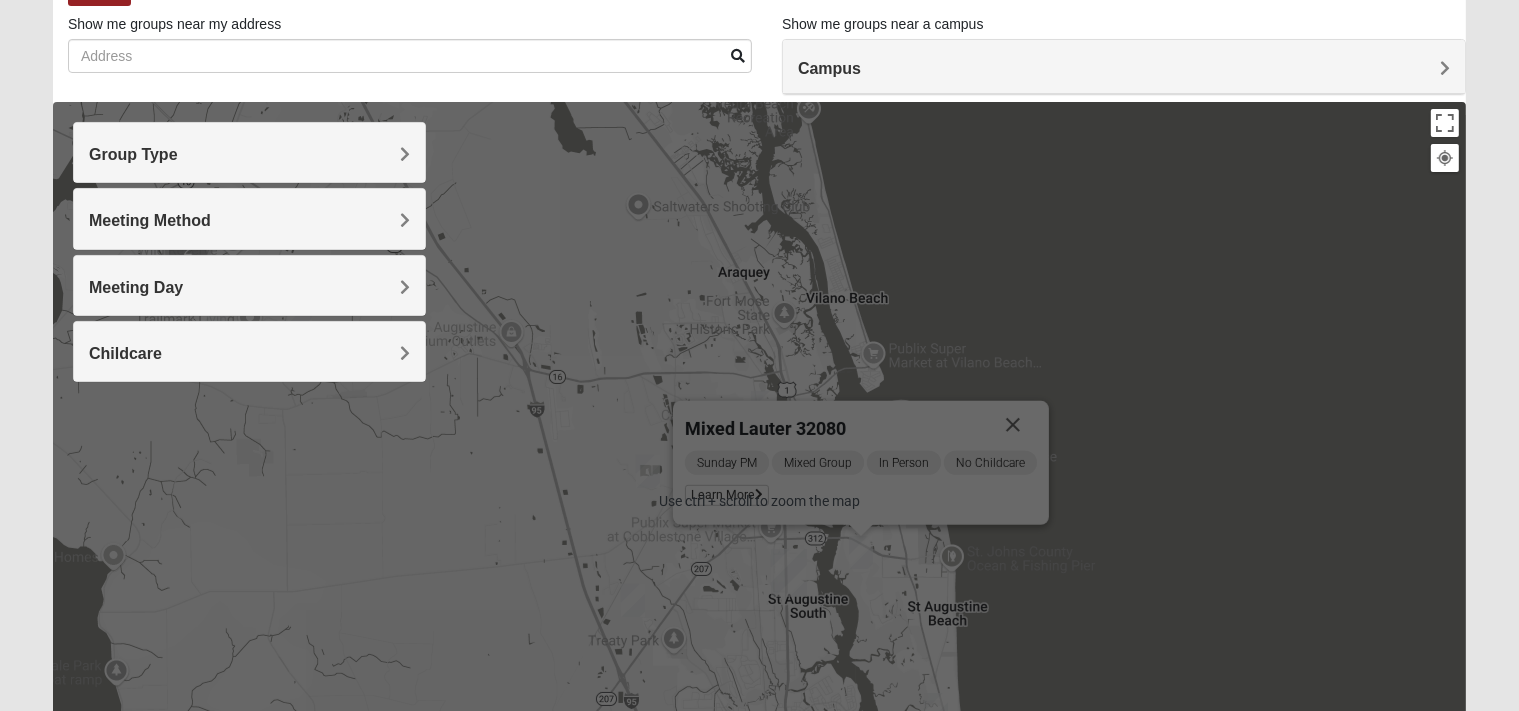 scroll, scrollTop: 316, scrollLeft: 0, axis: vertical 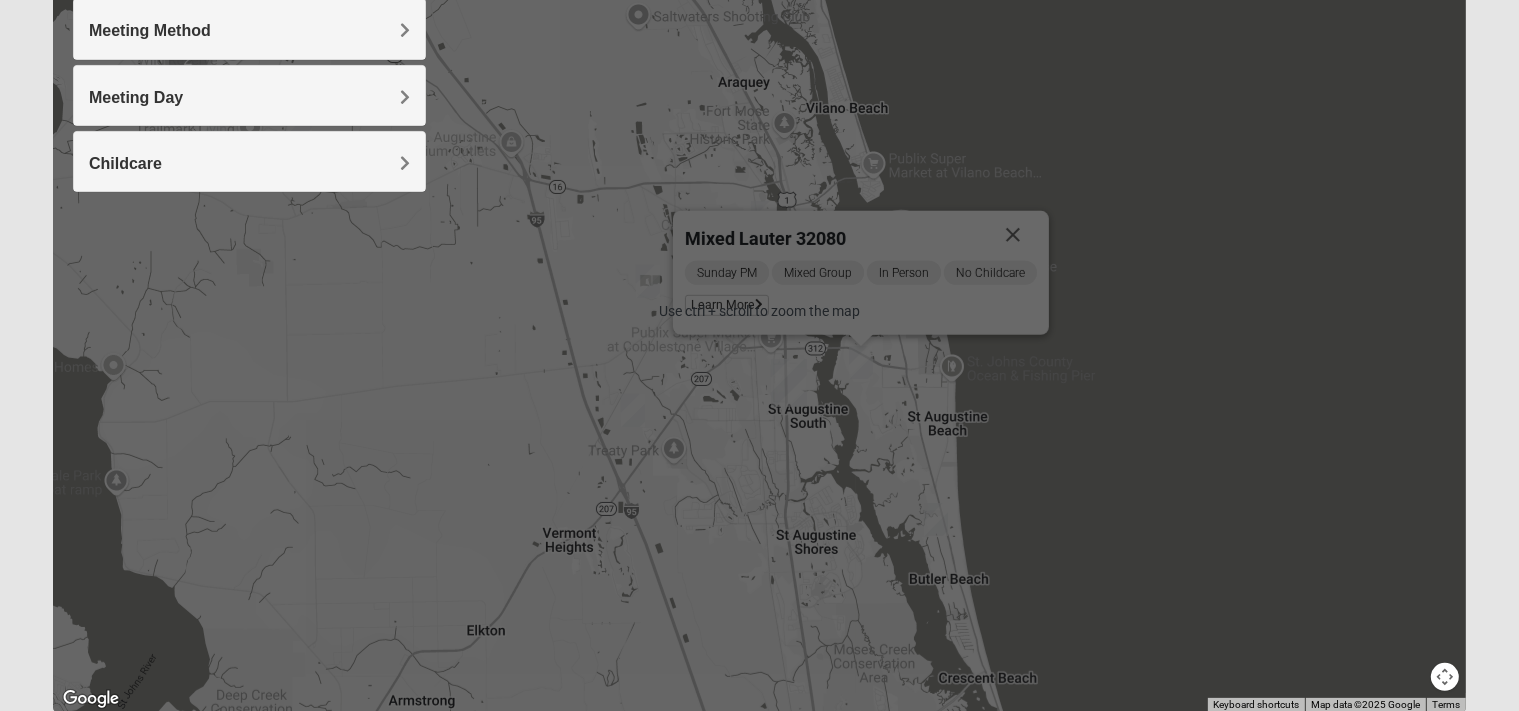 click on "Mixed Lauter 32080          Sunday PM      Mixed Group      In Person      No Childcare Learn More" at bounding box center [759, 312] 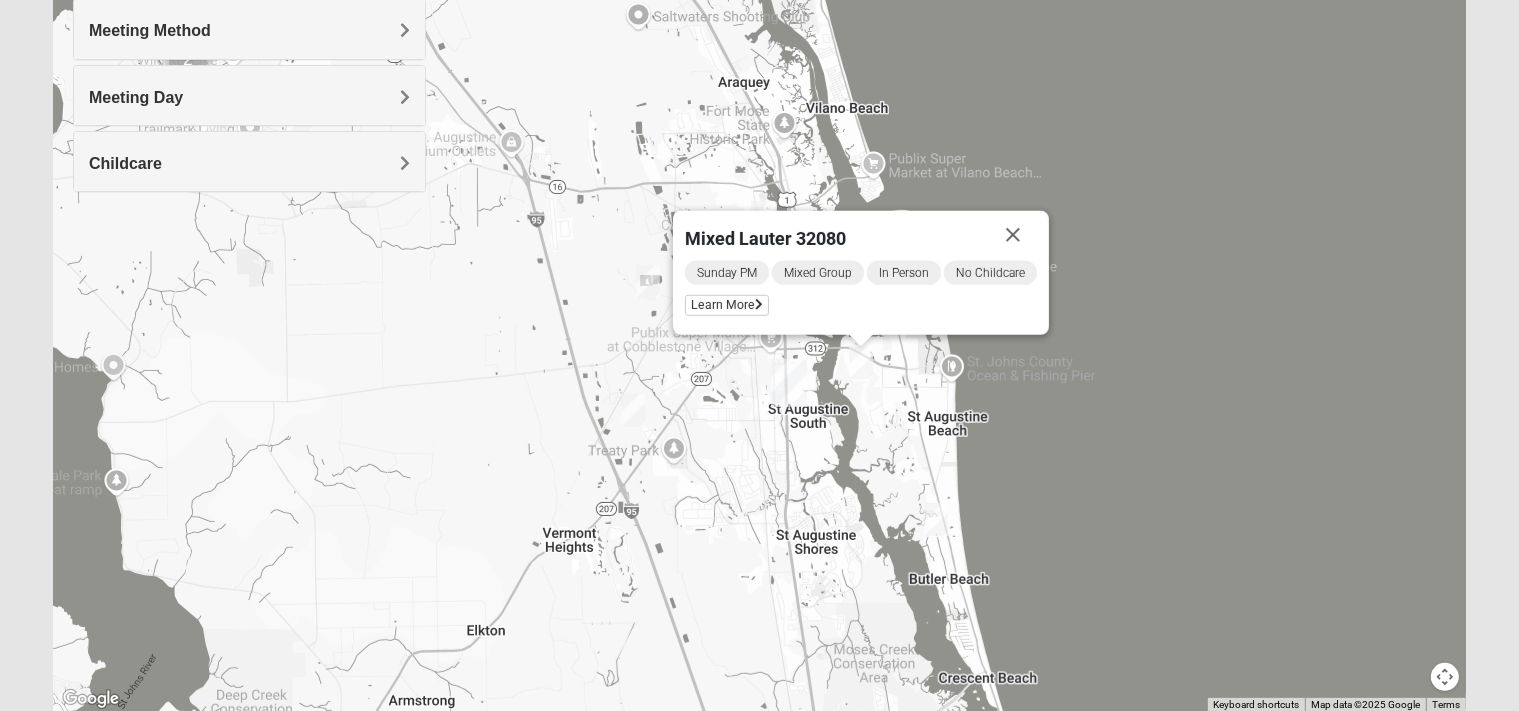 click at bounding box center [936, 519] 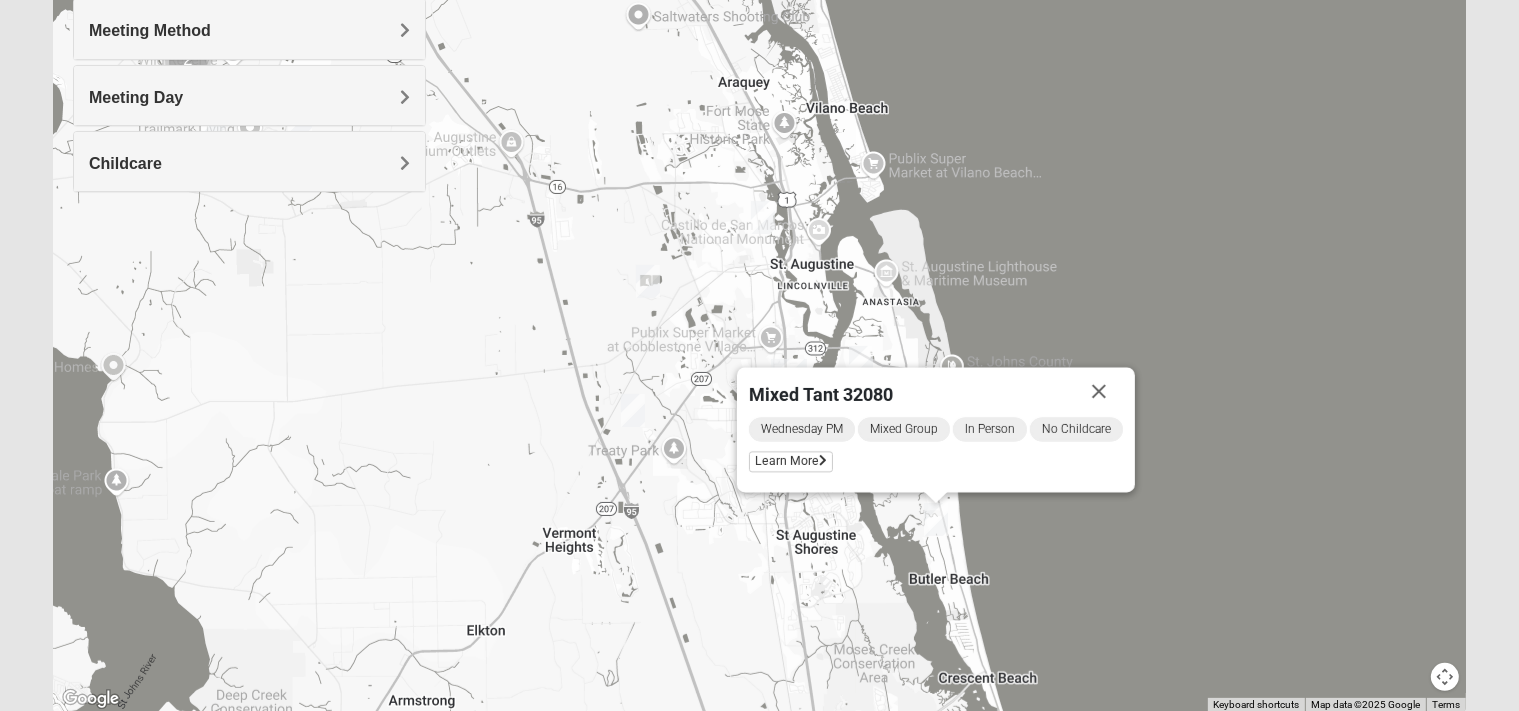 click at bounding box center (633, 410) 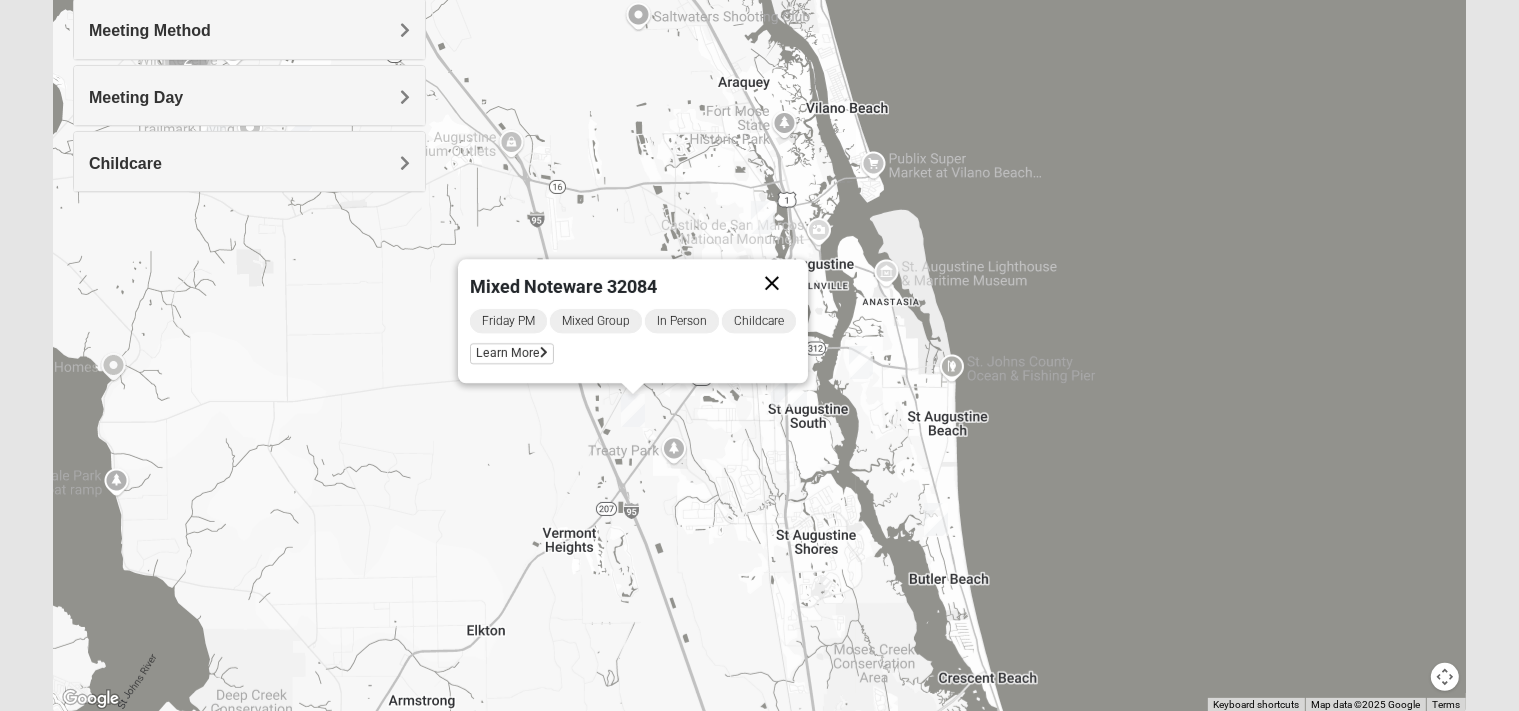 click at bounding box center (772, 283) 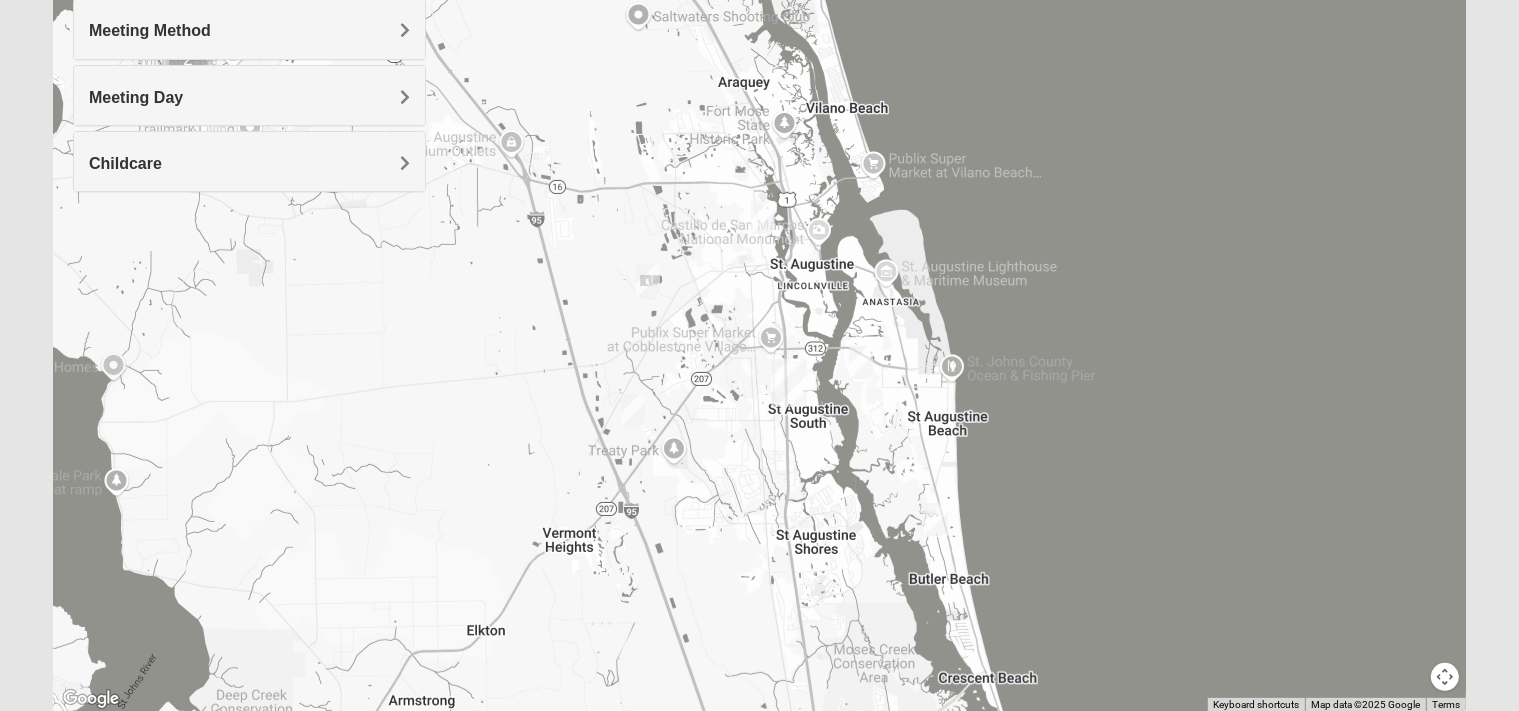 click at bounding box center [648, 281] 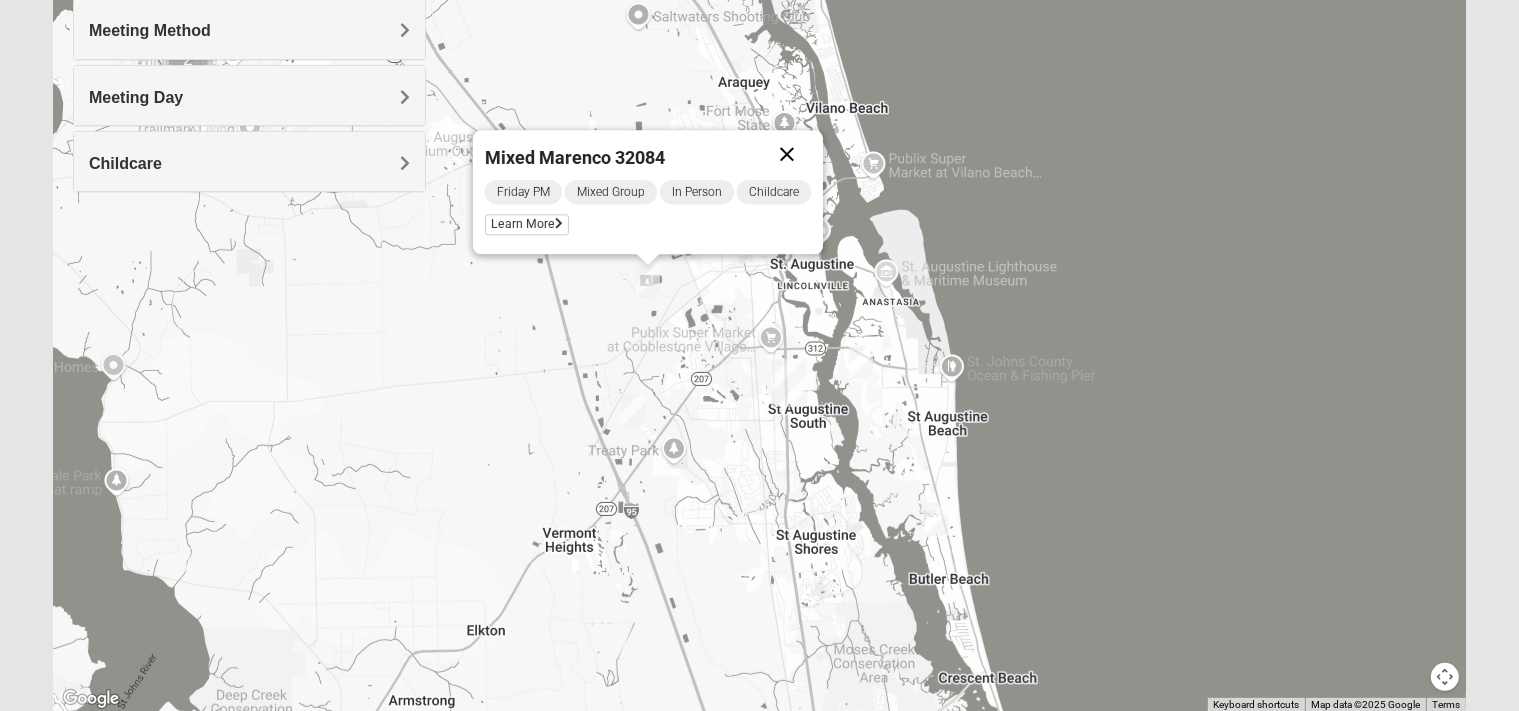 click at bounding box center (787, 154) 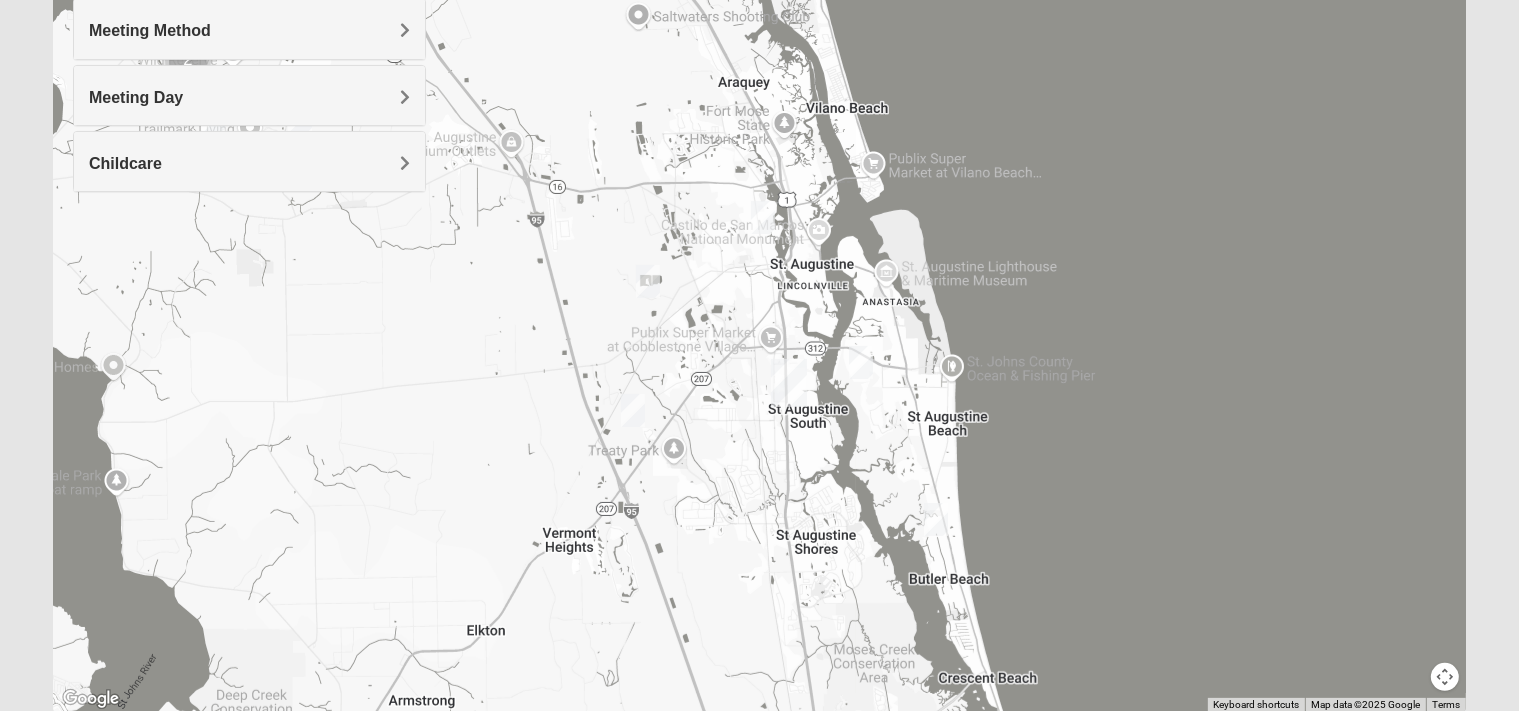 click at bounding box center [861, 362] 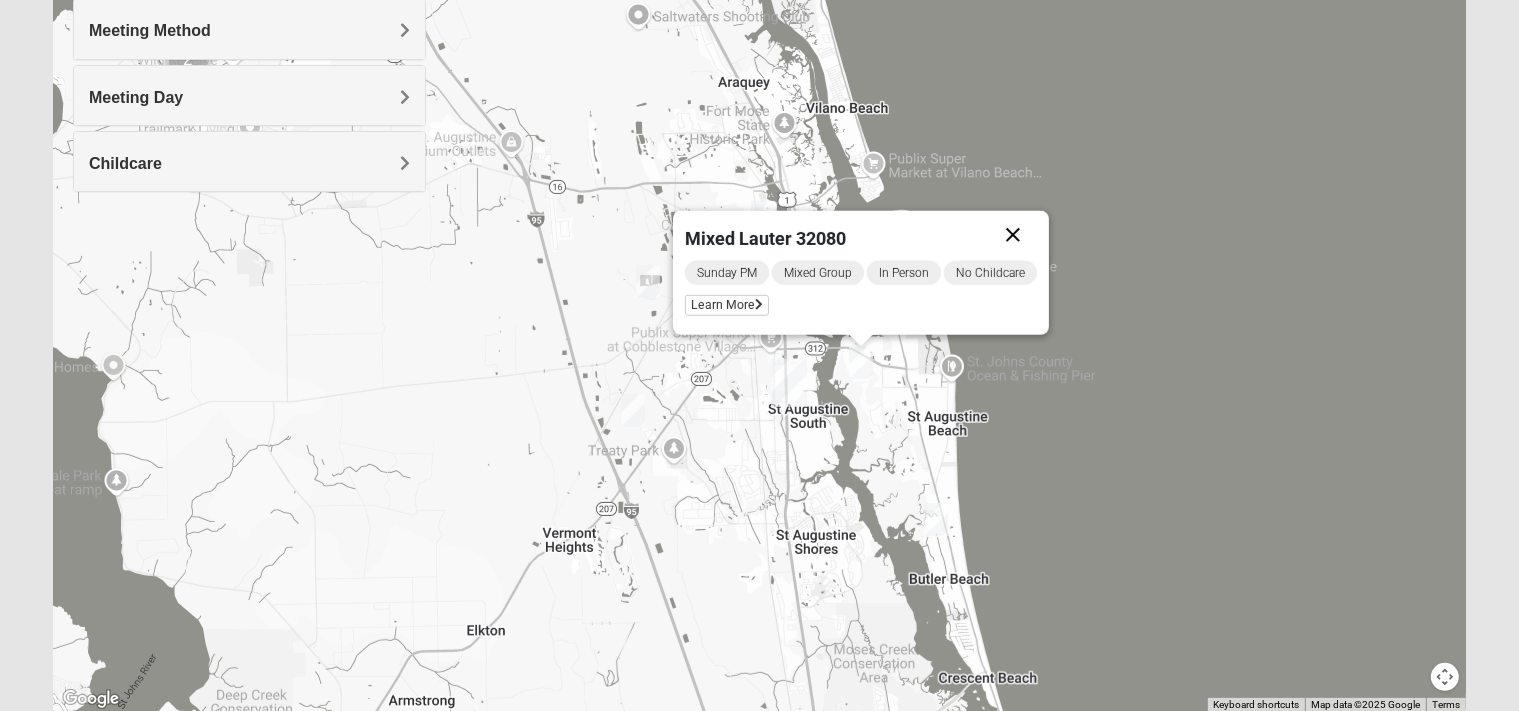 click at bounding box center (1013, 235) 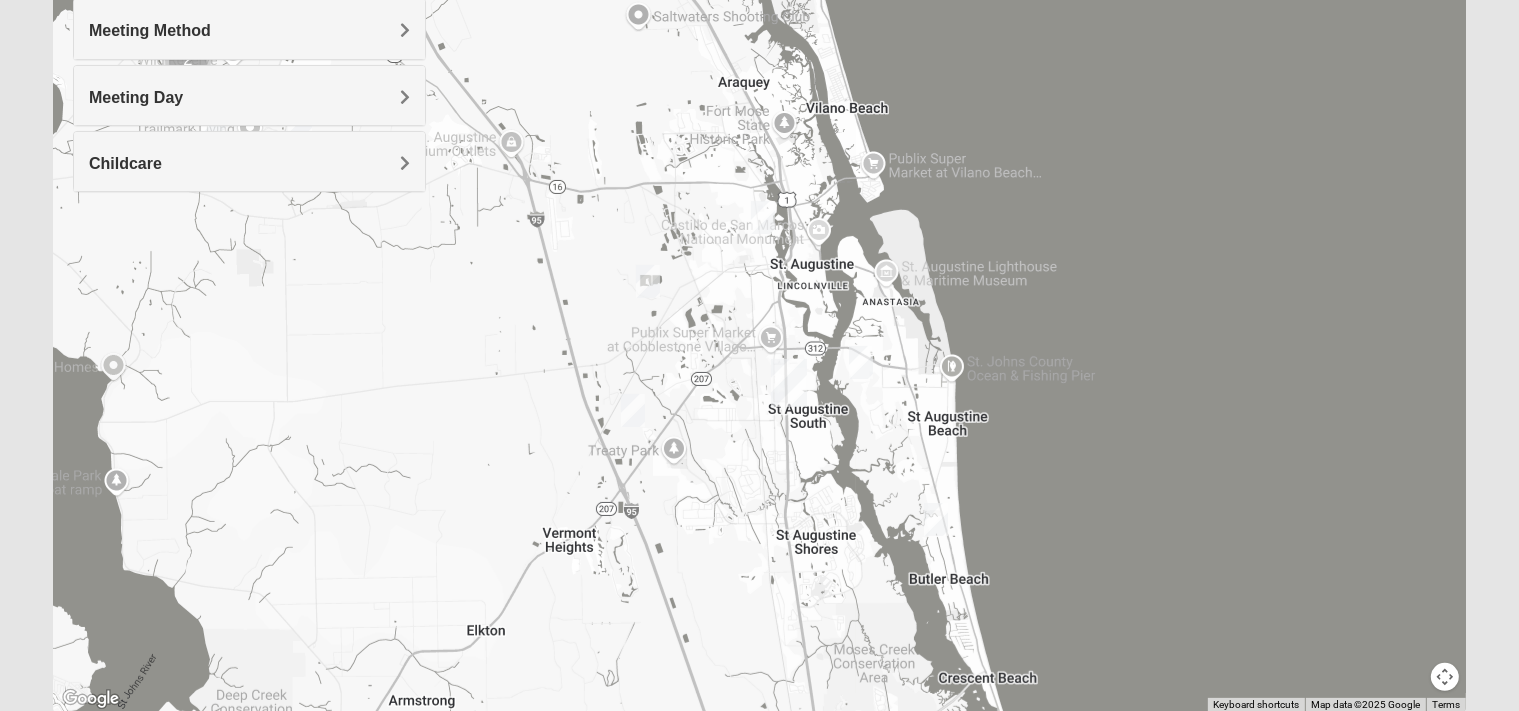 click at bounding box center (763, 217) 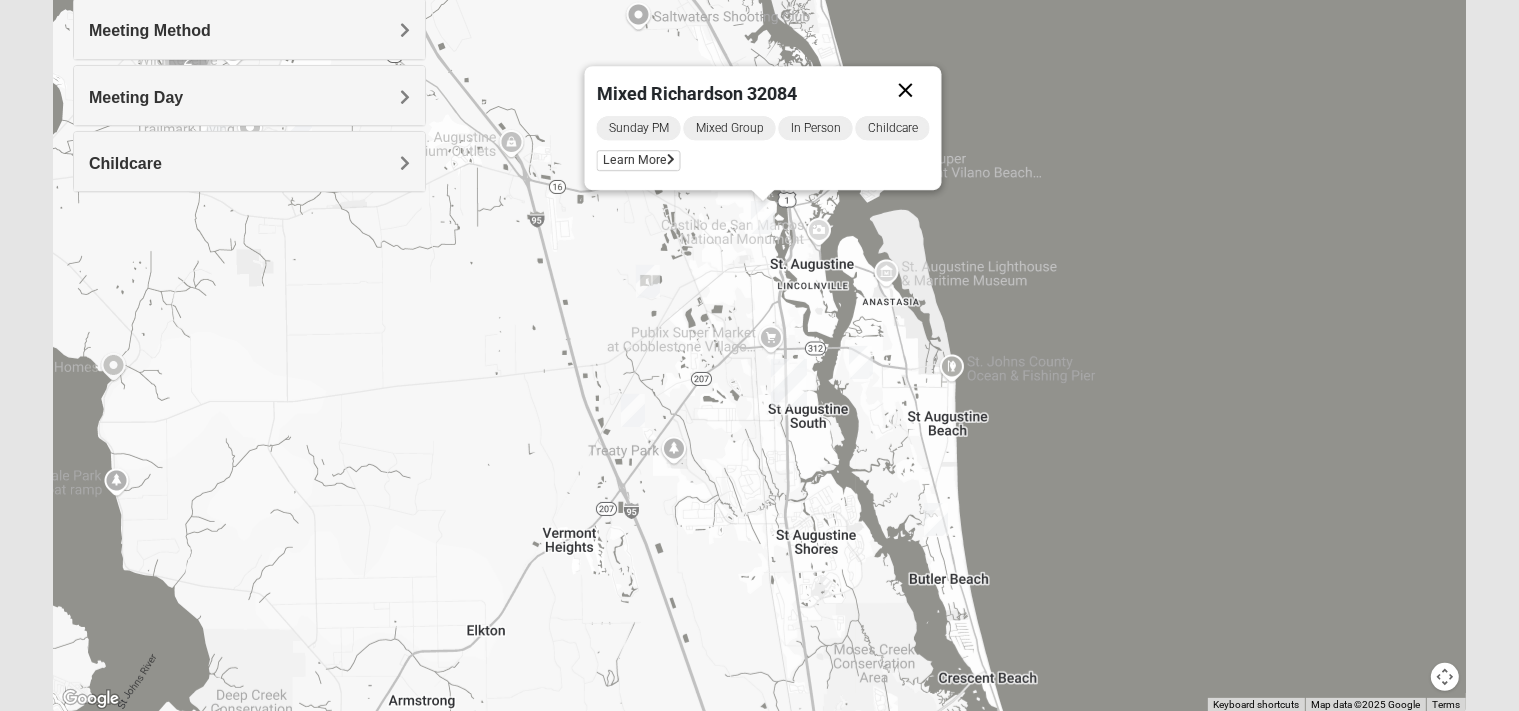 click at bounding box center (906, 90) 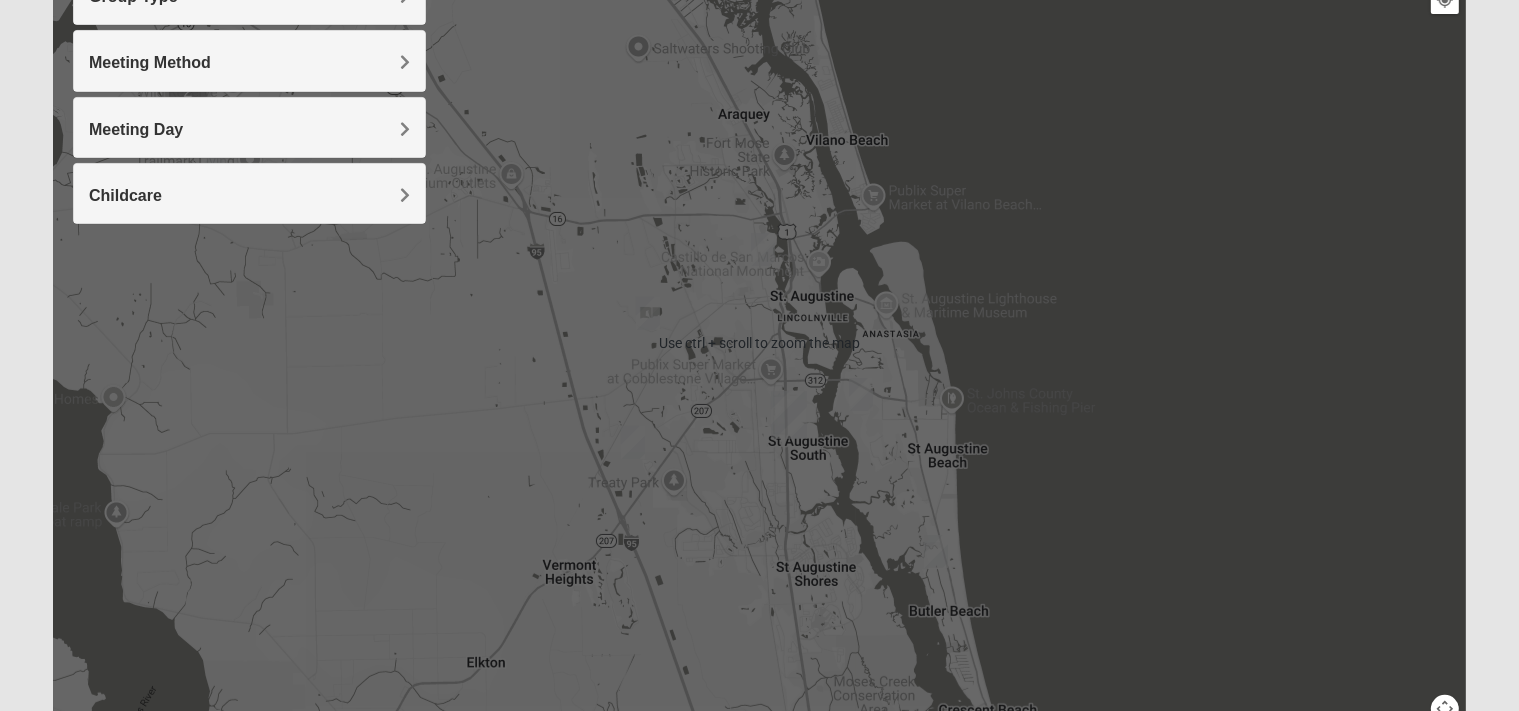 scroll, scrollTop: 284, scrollLeft: 0, axis: vertical 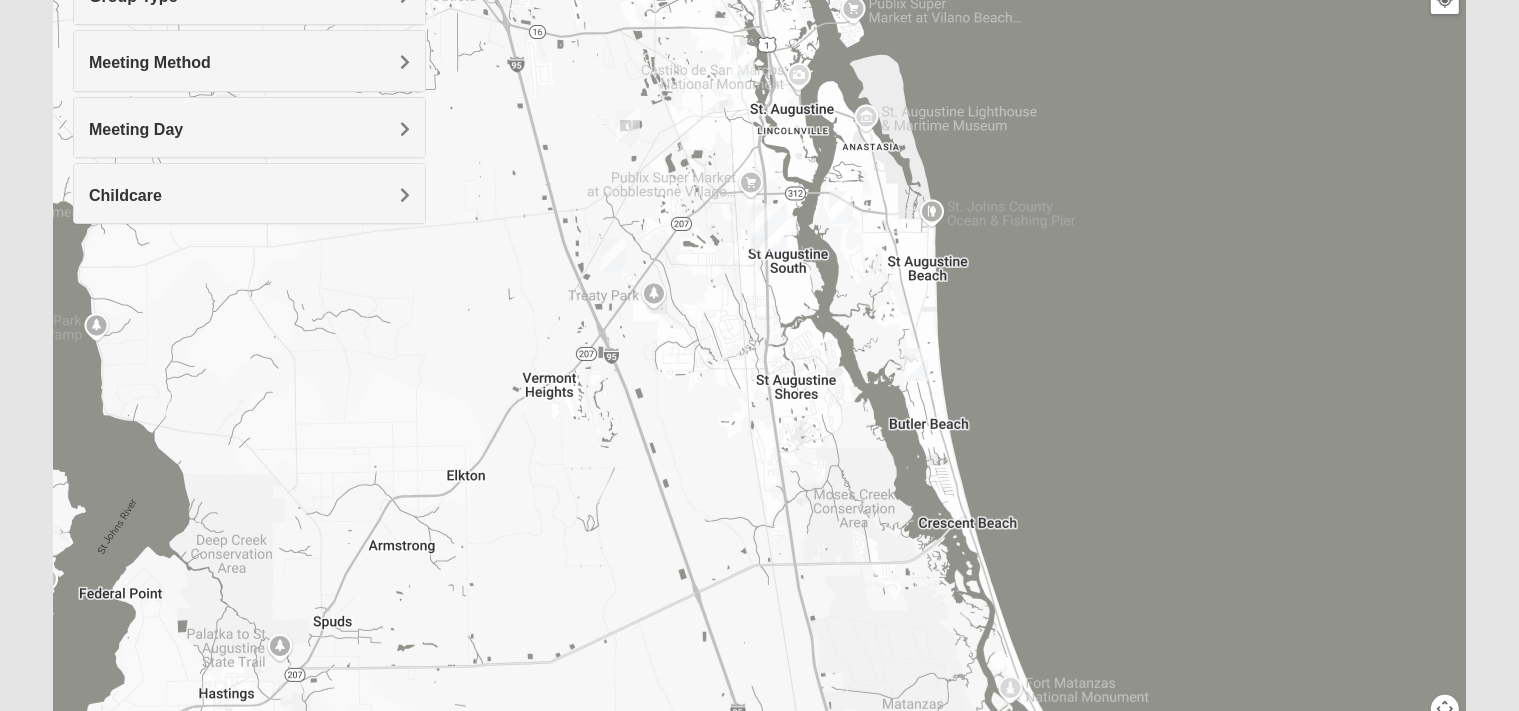 drag, startPoint x: 732, startPoint y: 415, endPoint x: 731, endPoint y: 286, distance: 129.00388 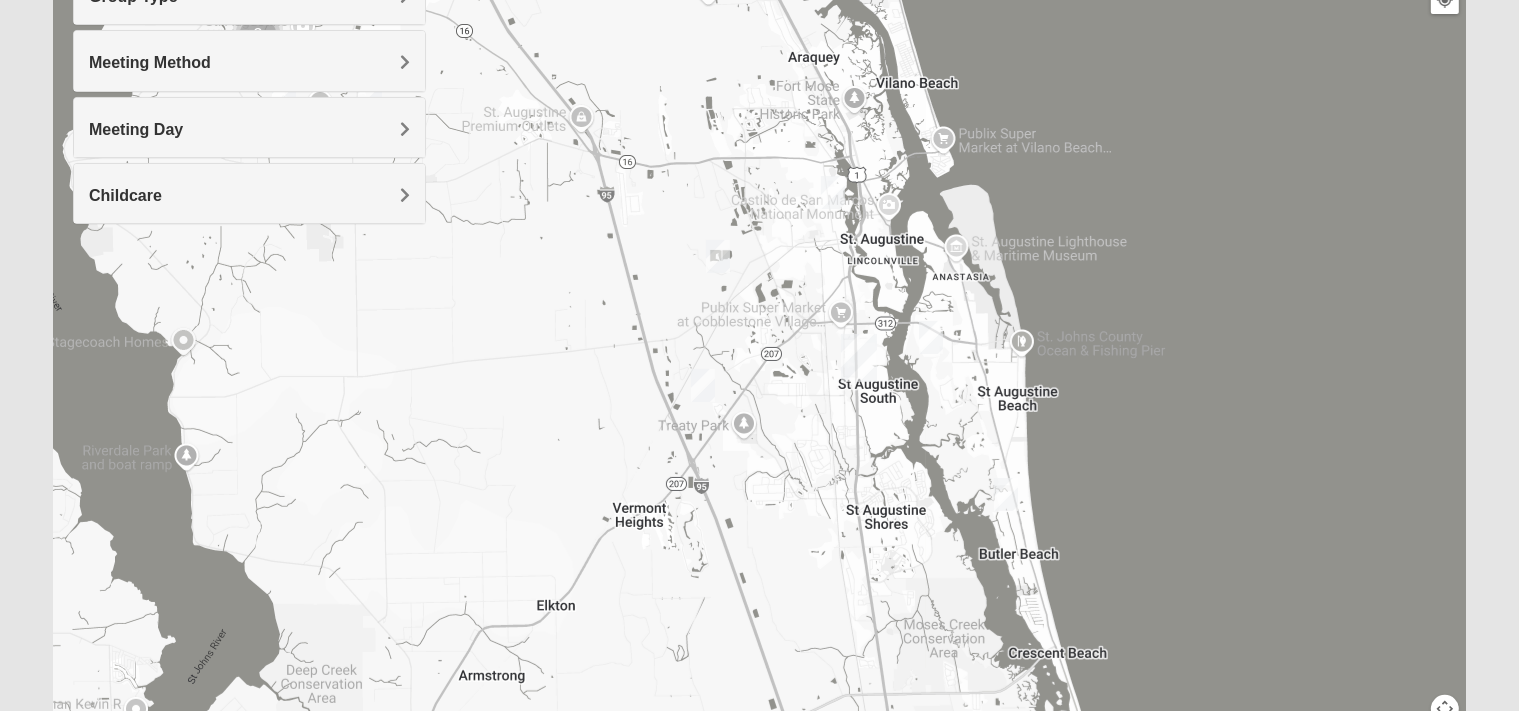 drag, startPoint x: 707, startPoint y: 203, endPoint x: 794, endPoint y: 394, distance: 209.88092 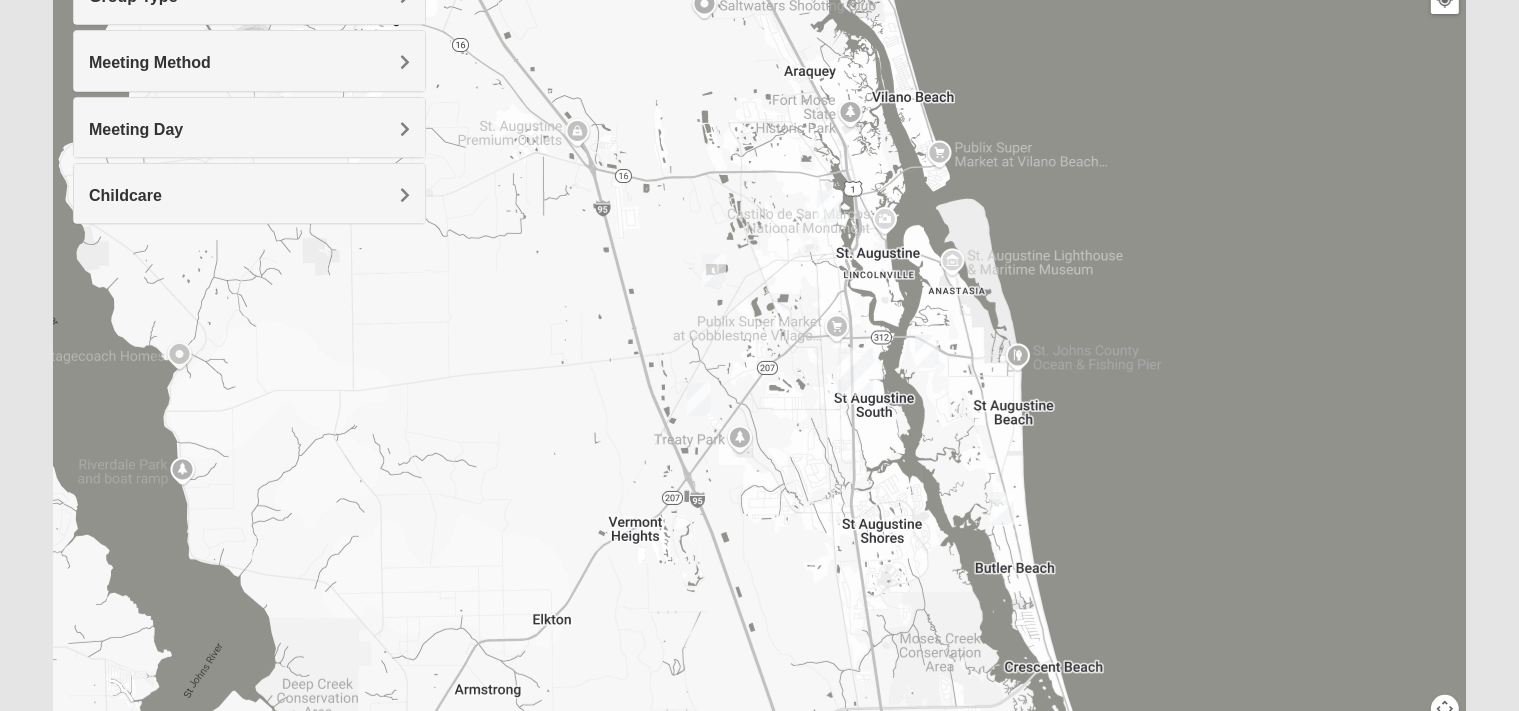 click at bounding box center [829, 206] 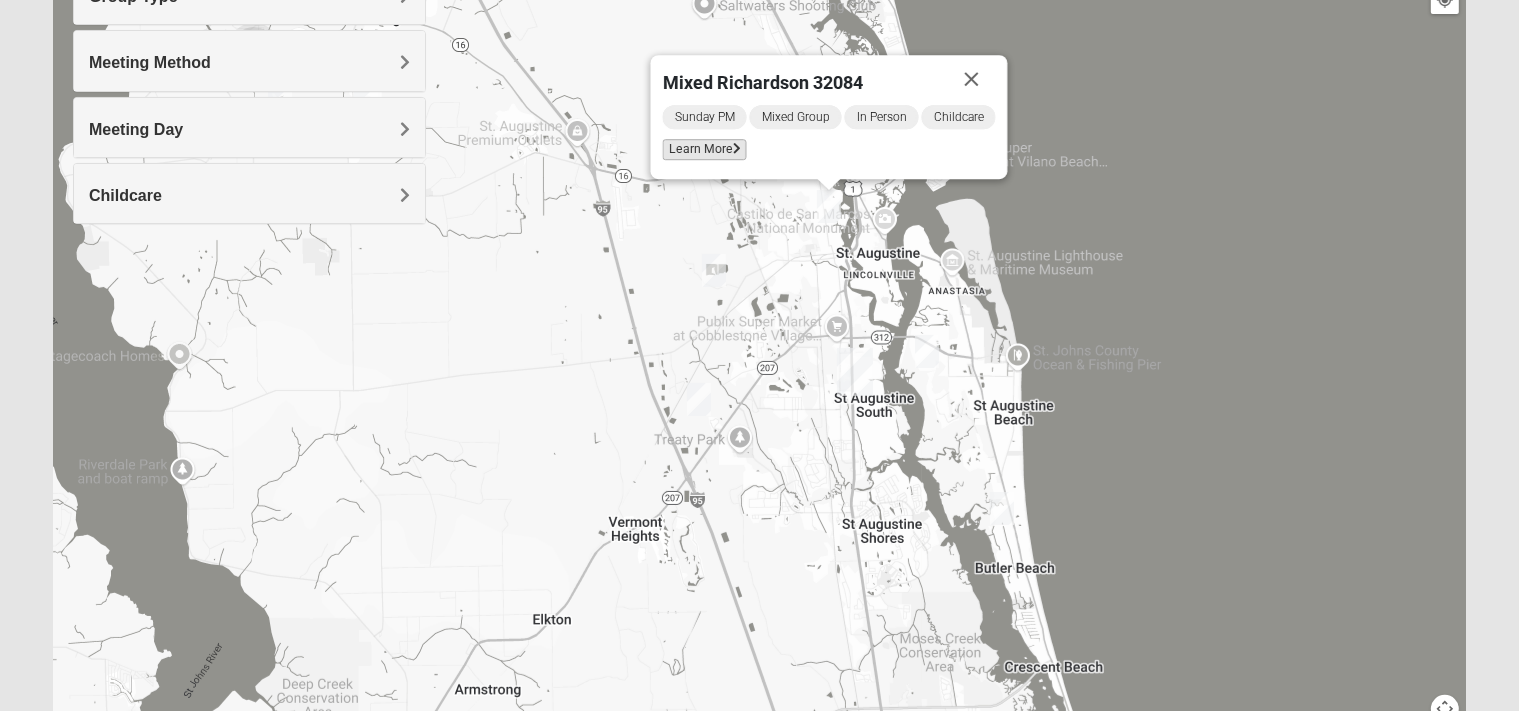 click on "Learn More" at bounding box center (705, 149) 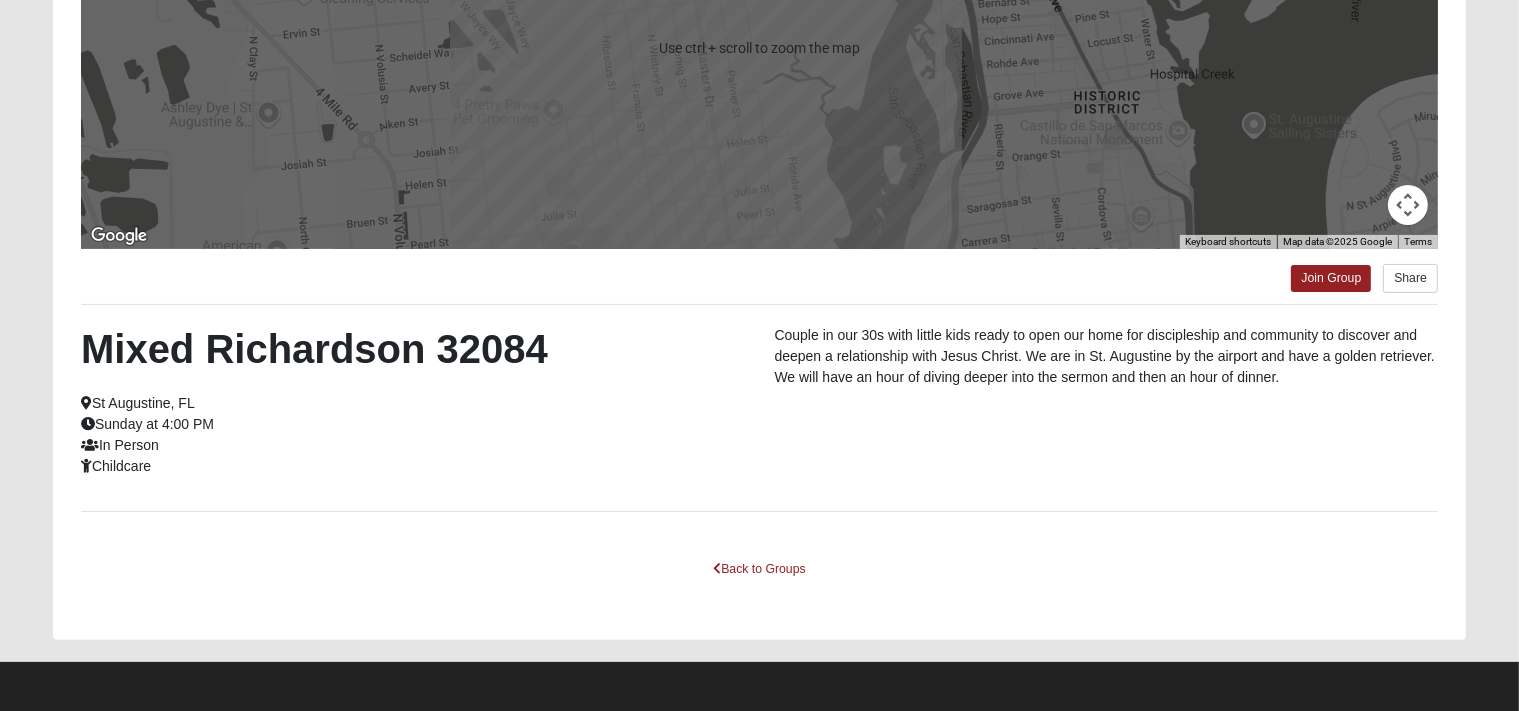 scroll, scrollTop: 0, scrollLeft: 0, axis: both 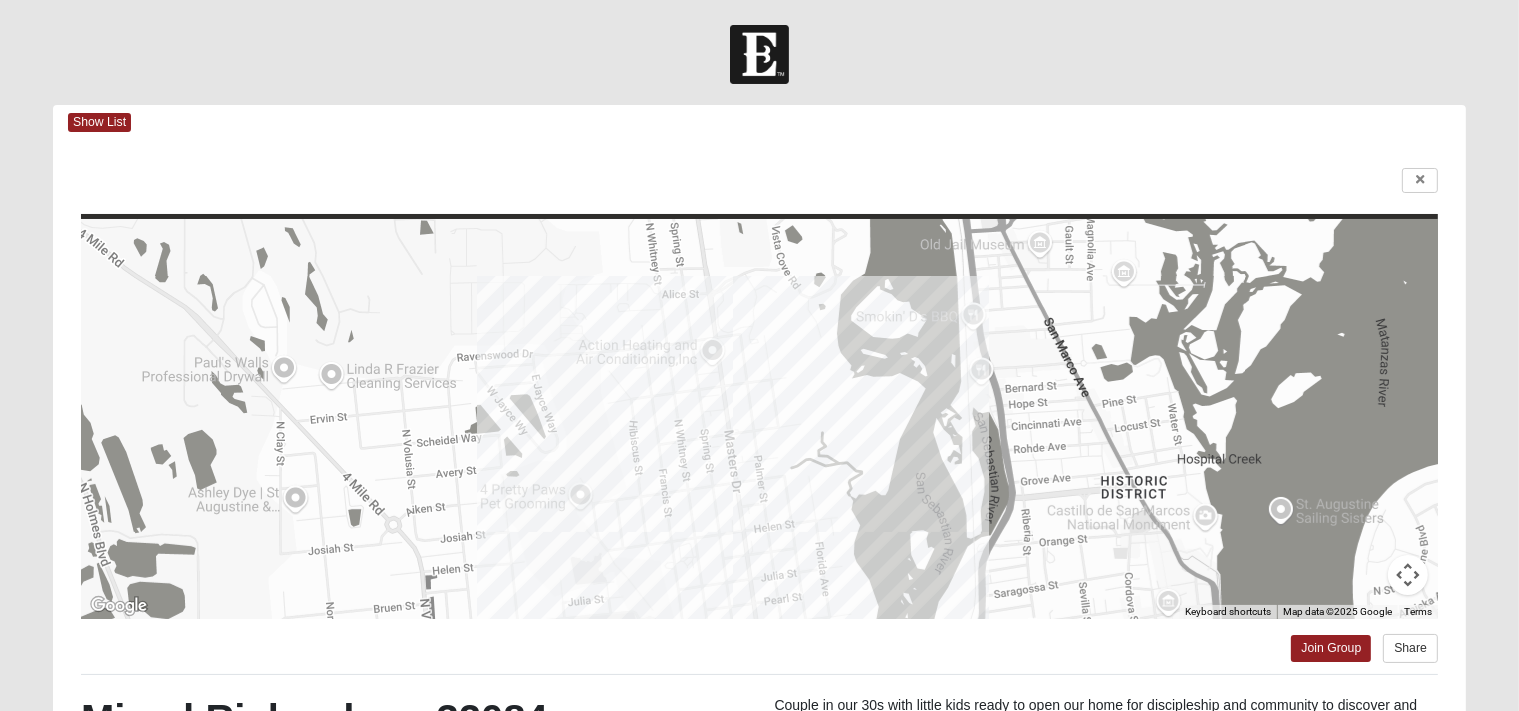 drag, startPoint x: 1022, startPoint y: 386, endPoint x: 1048, endPoint y: 392, distance: 26.683329 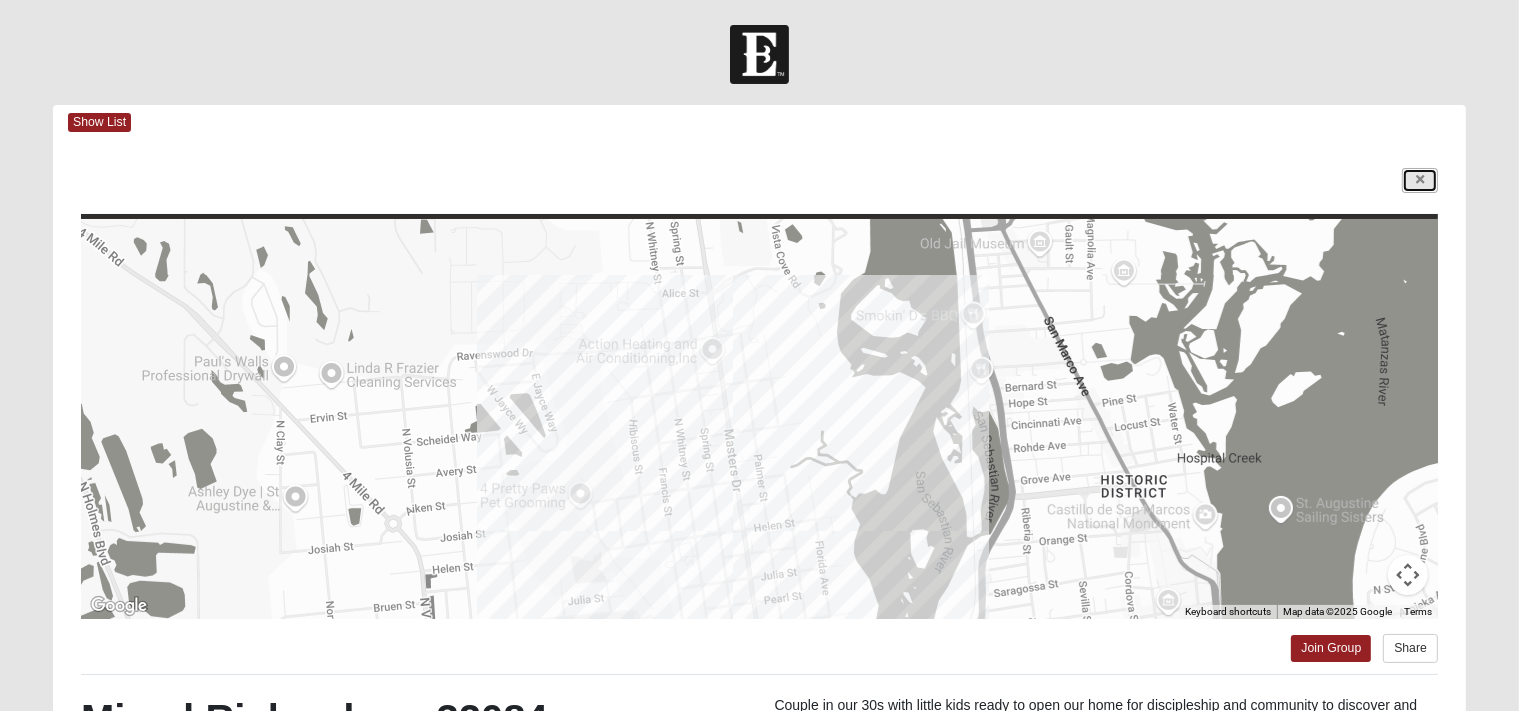 click at bounding box center (1420, 180) 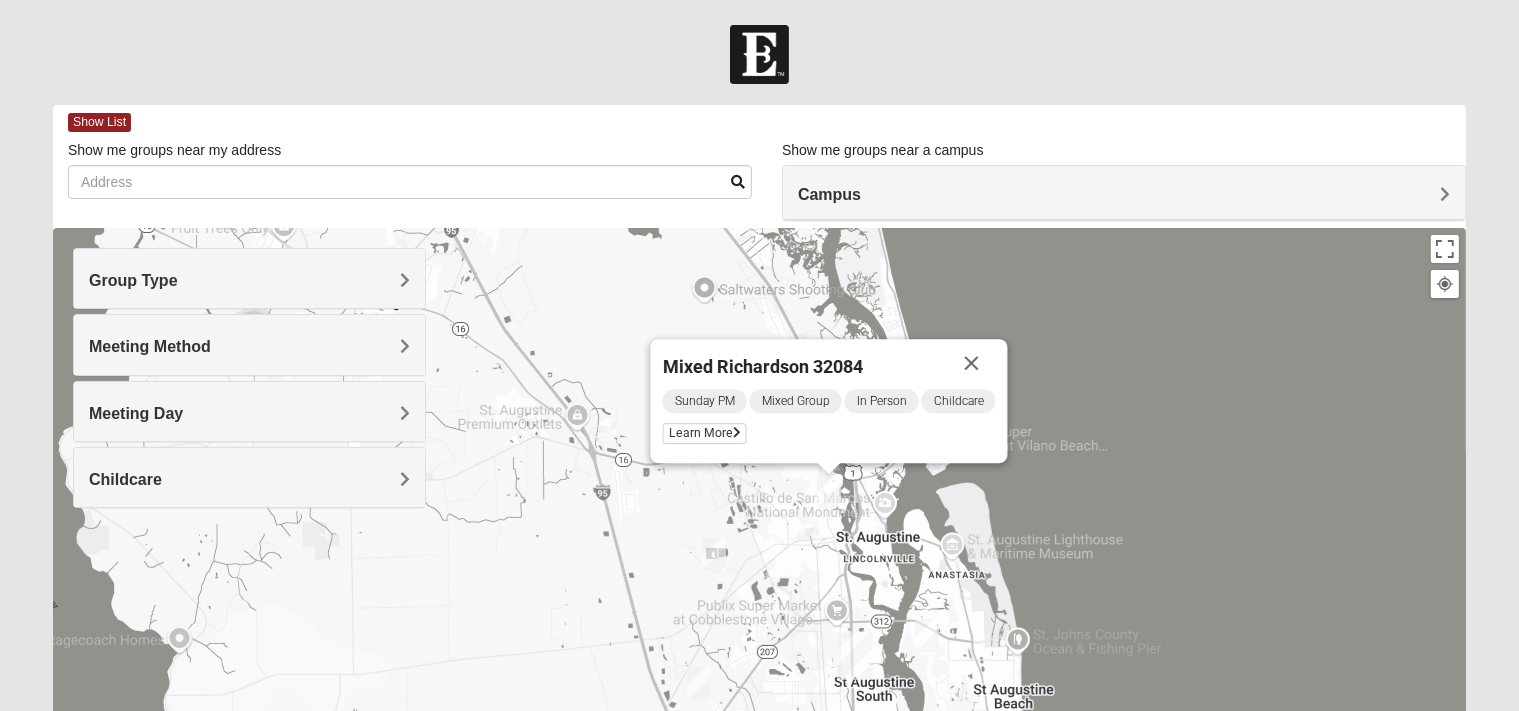 click on "Mixed Richardson 32084          Sunday PM      Mixed Group      In Person      Childcare Learn More" at bounding box center (759, 628) 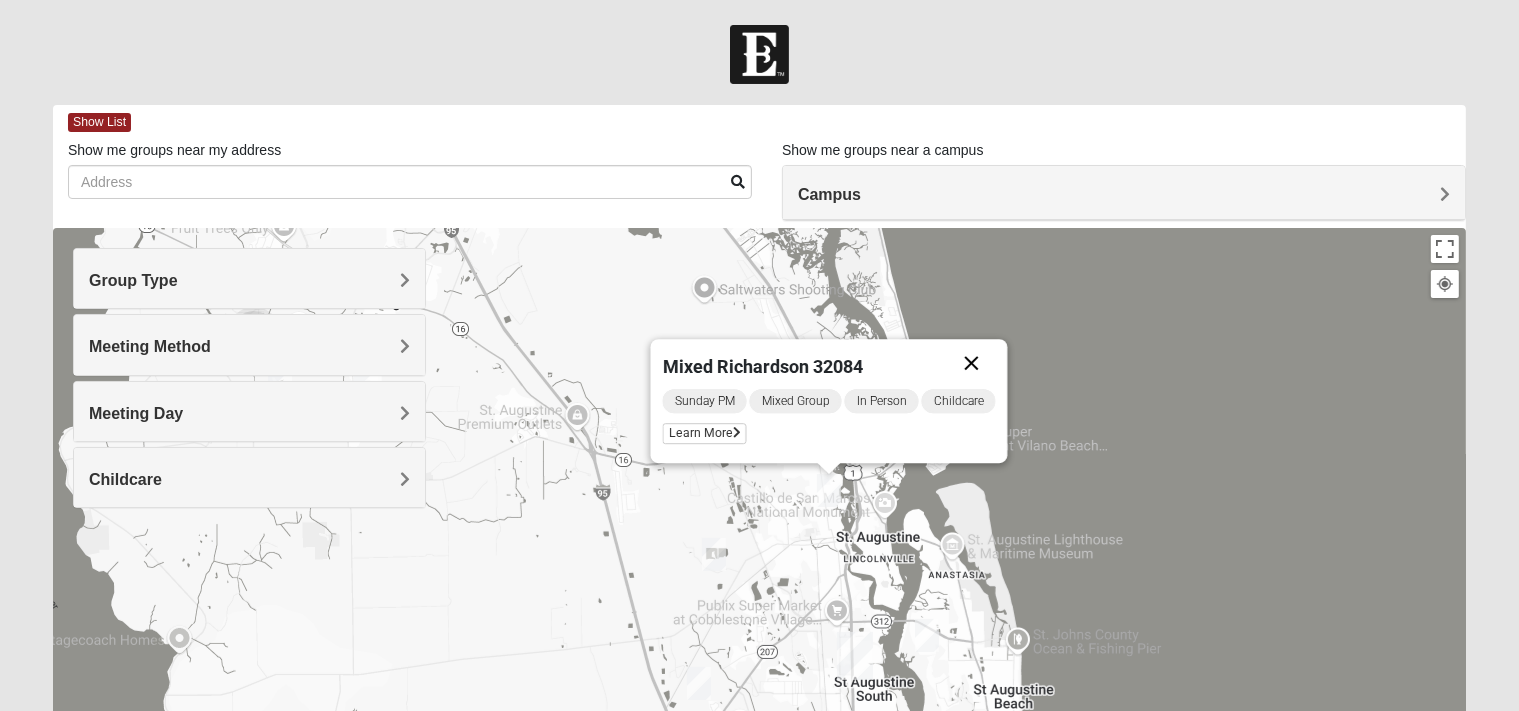 click at bounding box center (972, 363) 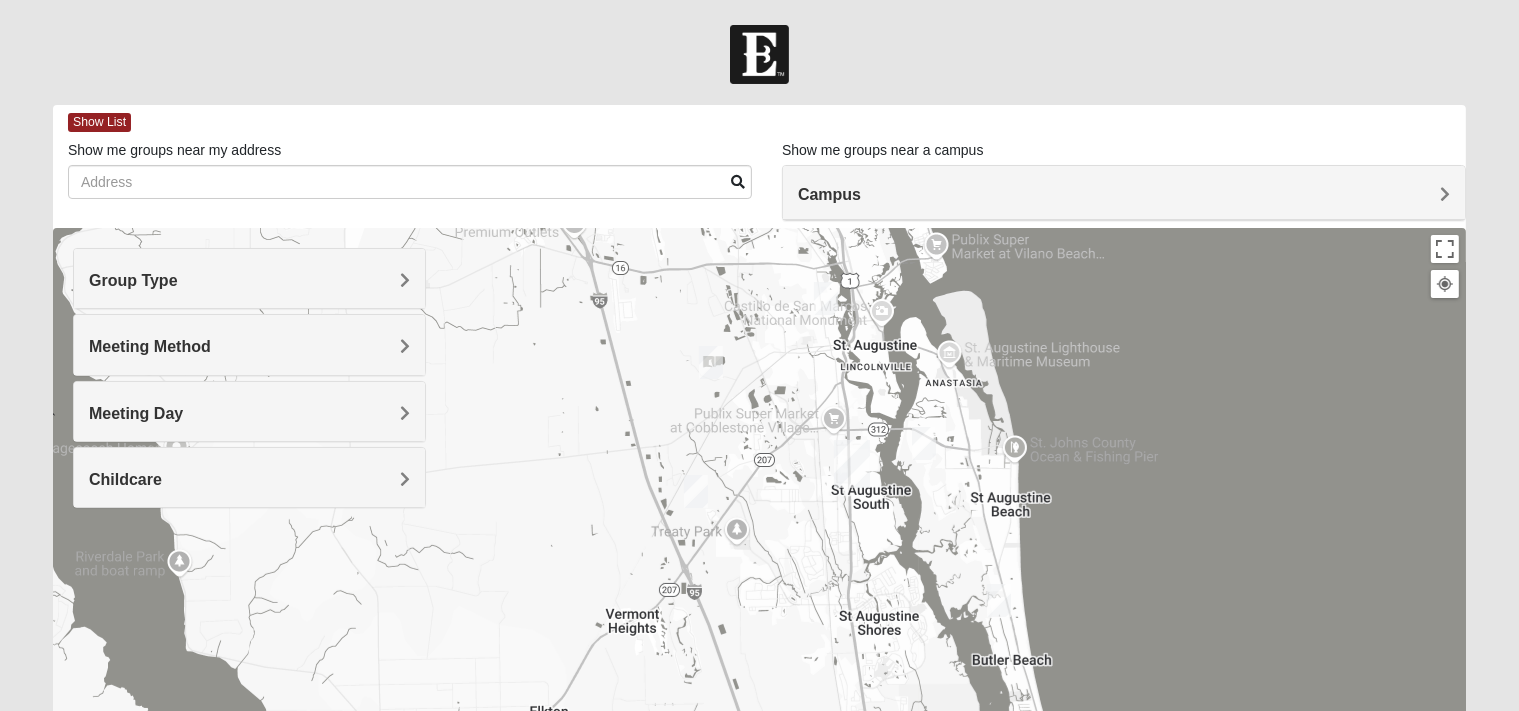 drag, startPoint x: 941, startPoint y: 547, endPoint x: 936, endPoint y: 347, distance: 200.06248 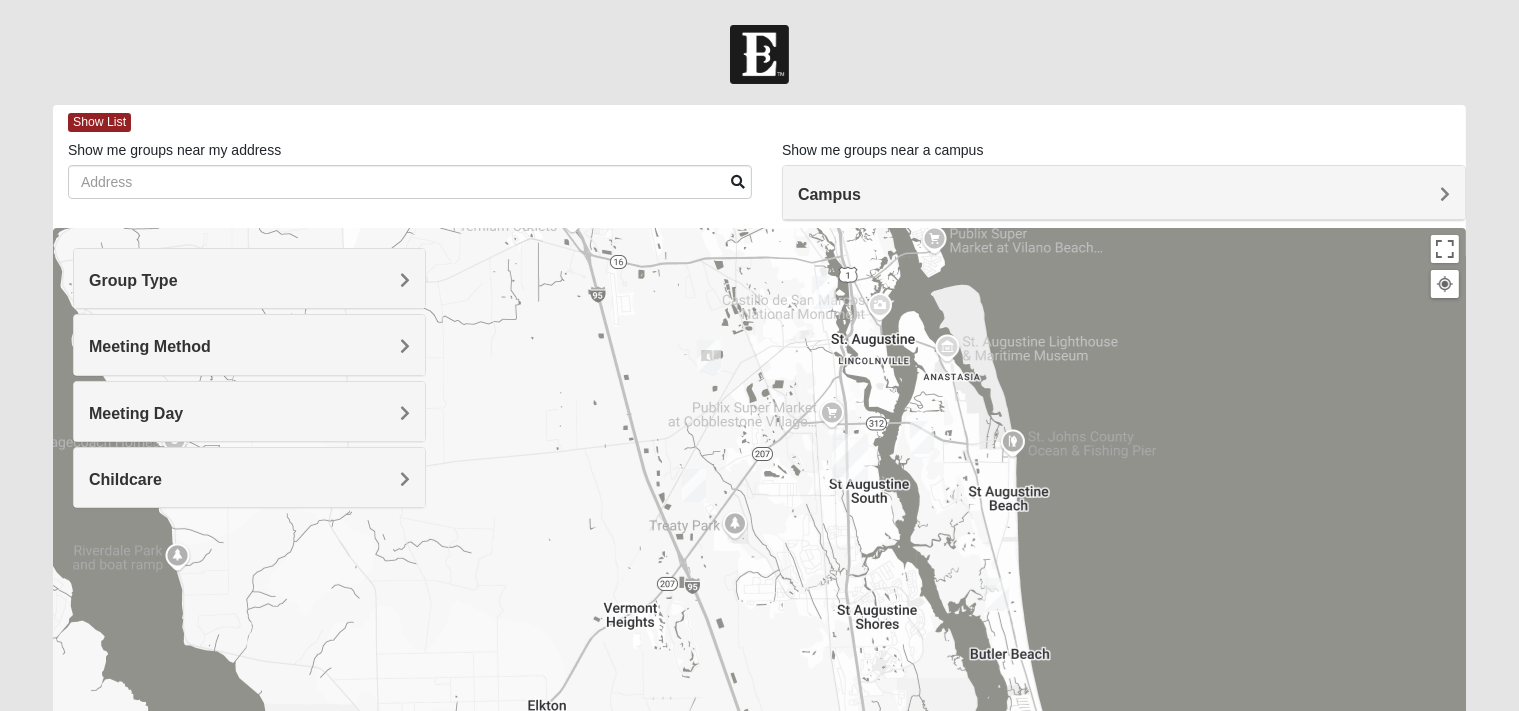 click at bounding box center [922, 437] 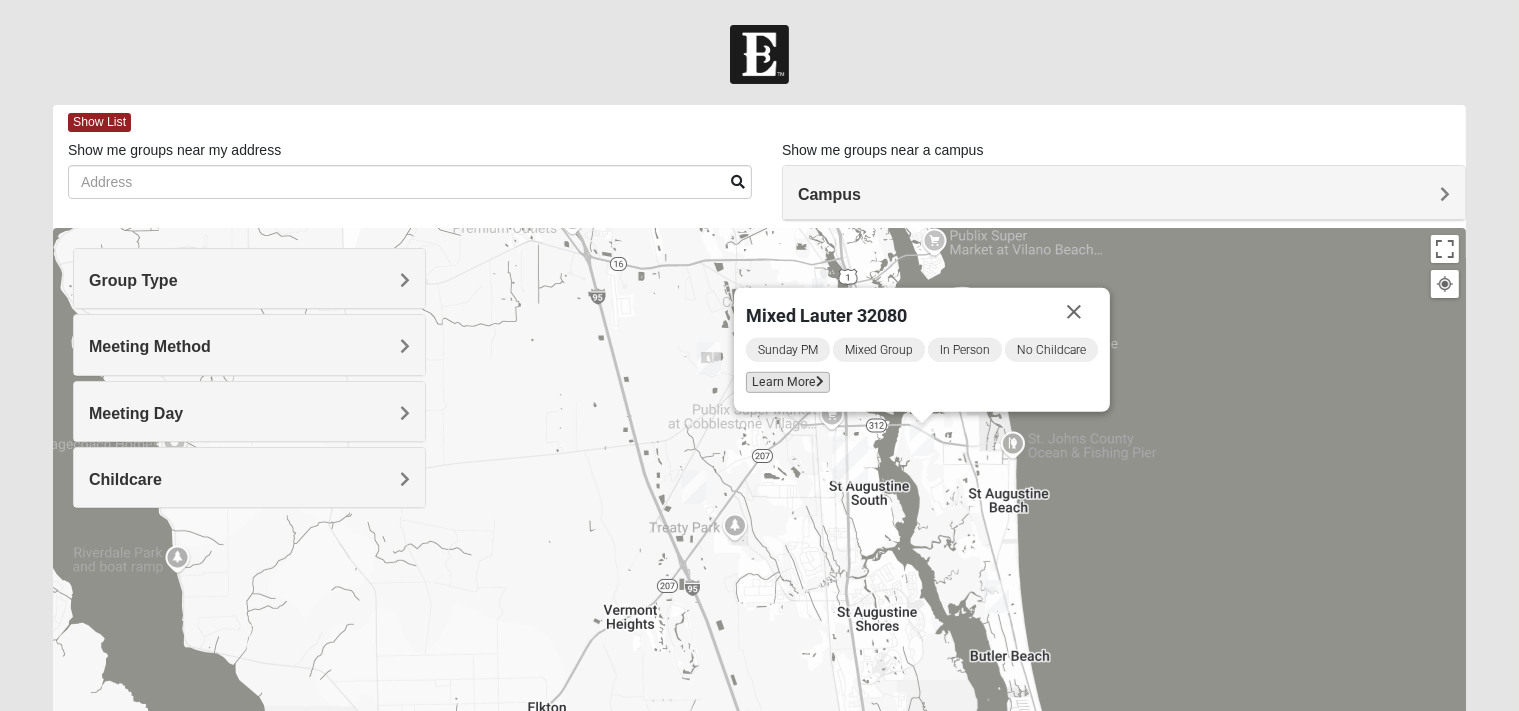 click on "Learn More" at bounding box center (788, 382) 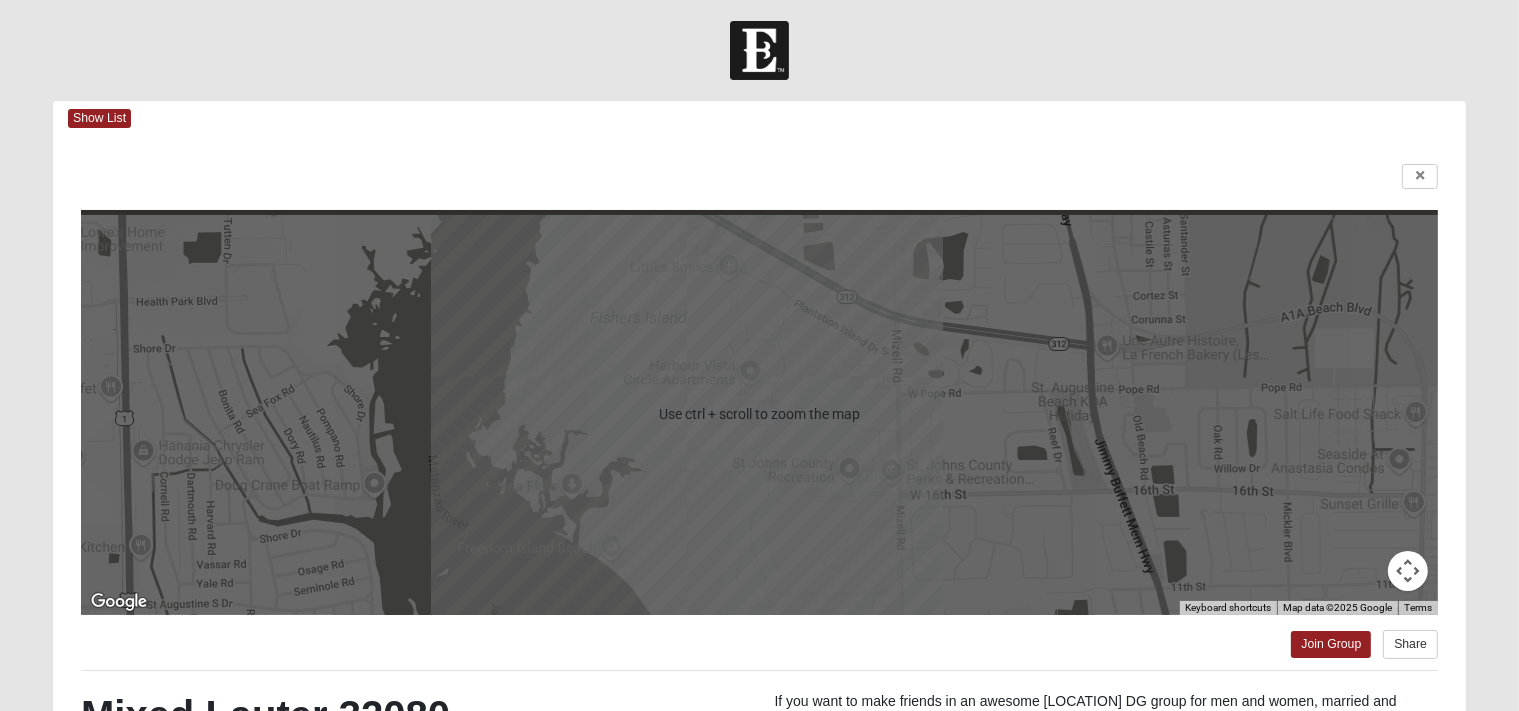 scroll, scrollTop: 0, scrollLeft: 0, axis: both 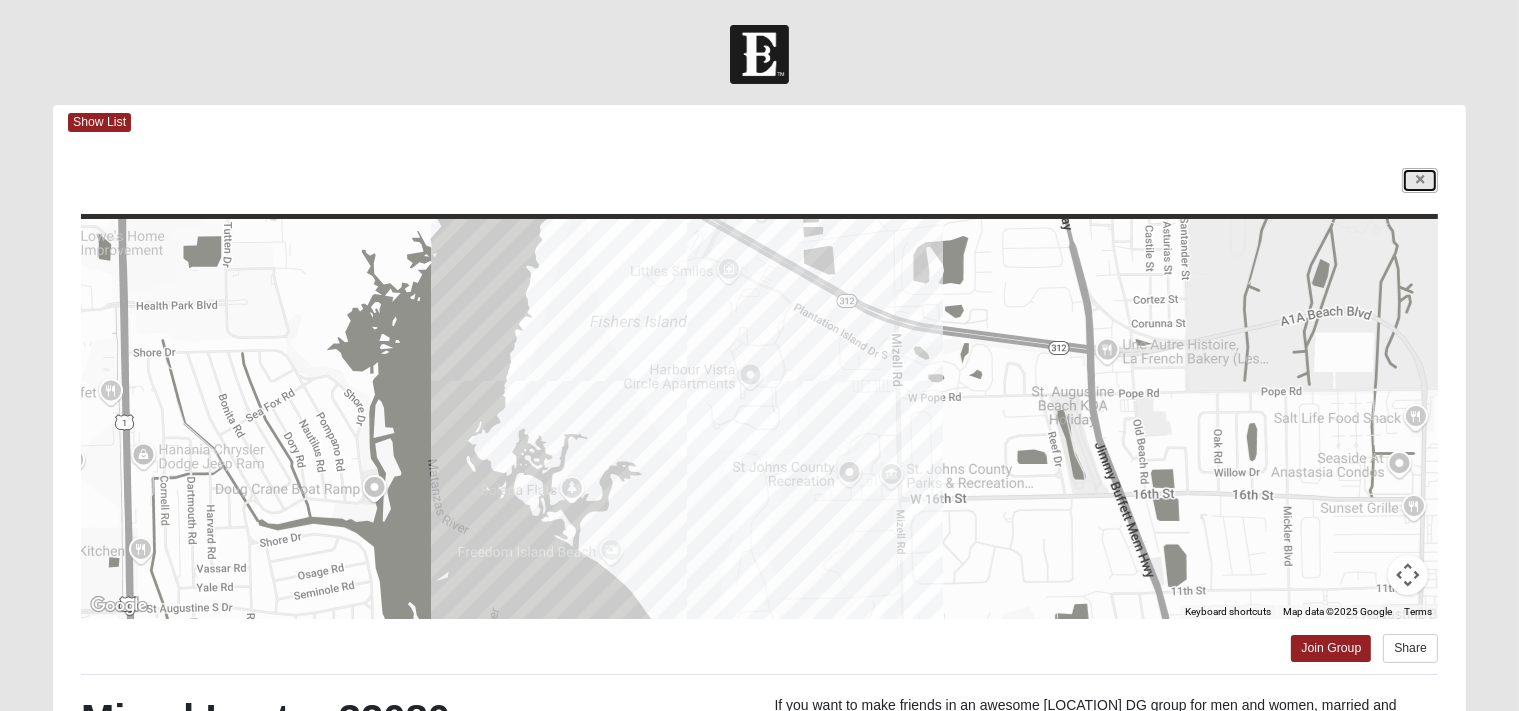 click at bounding box center (1420, 180) 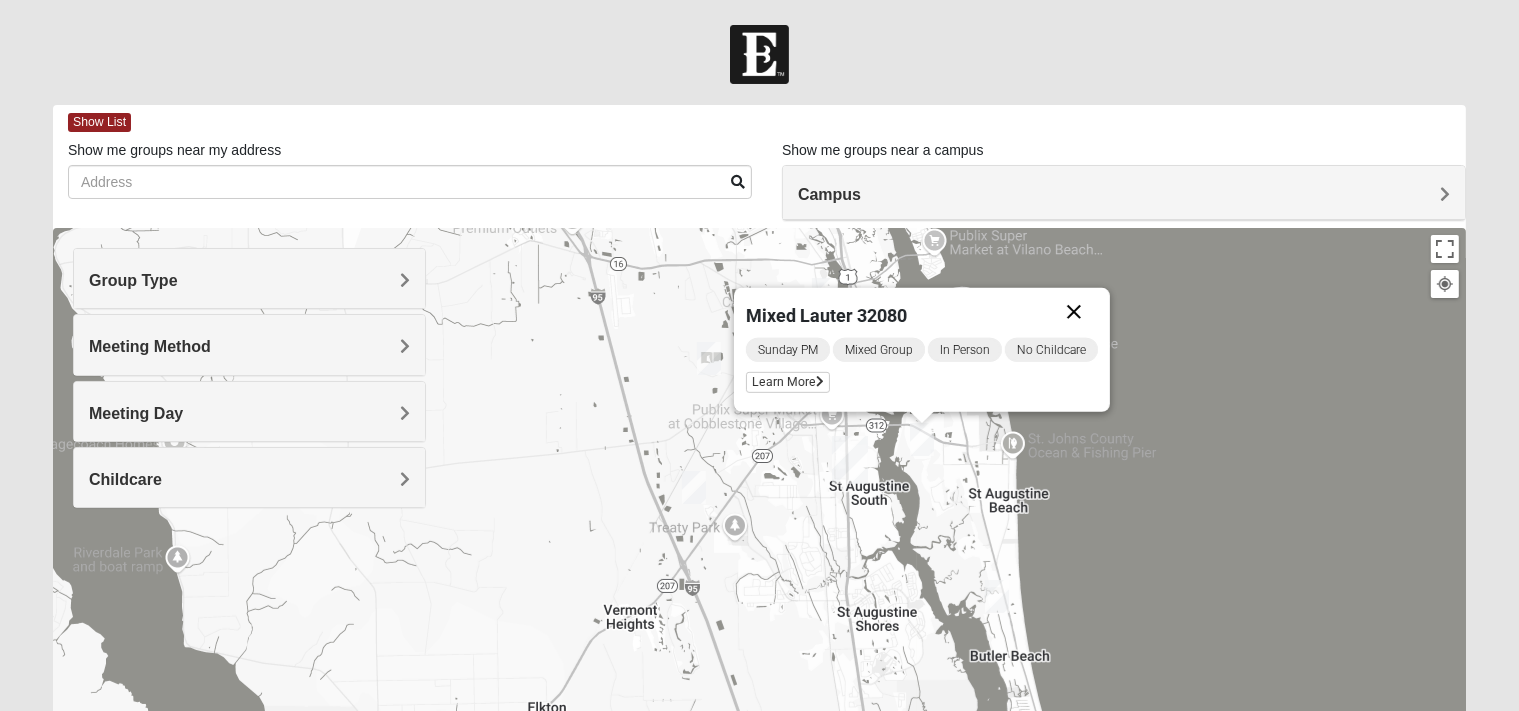 click at bounding box center (1074, 312) 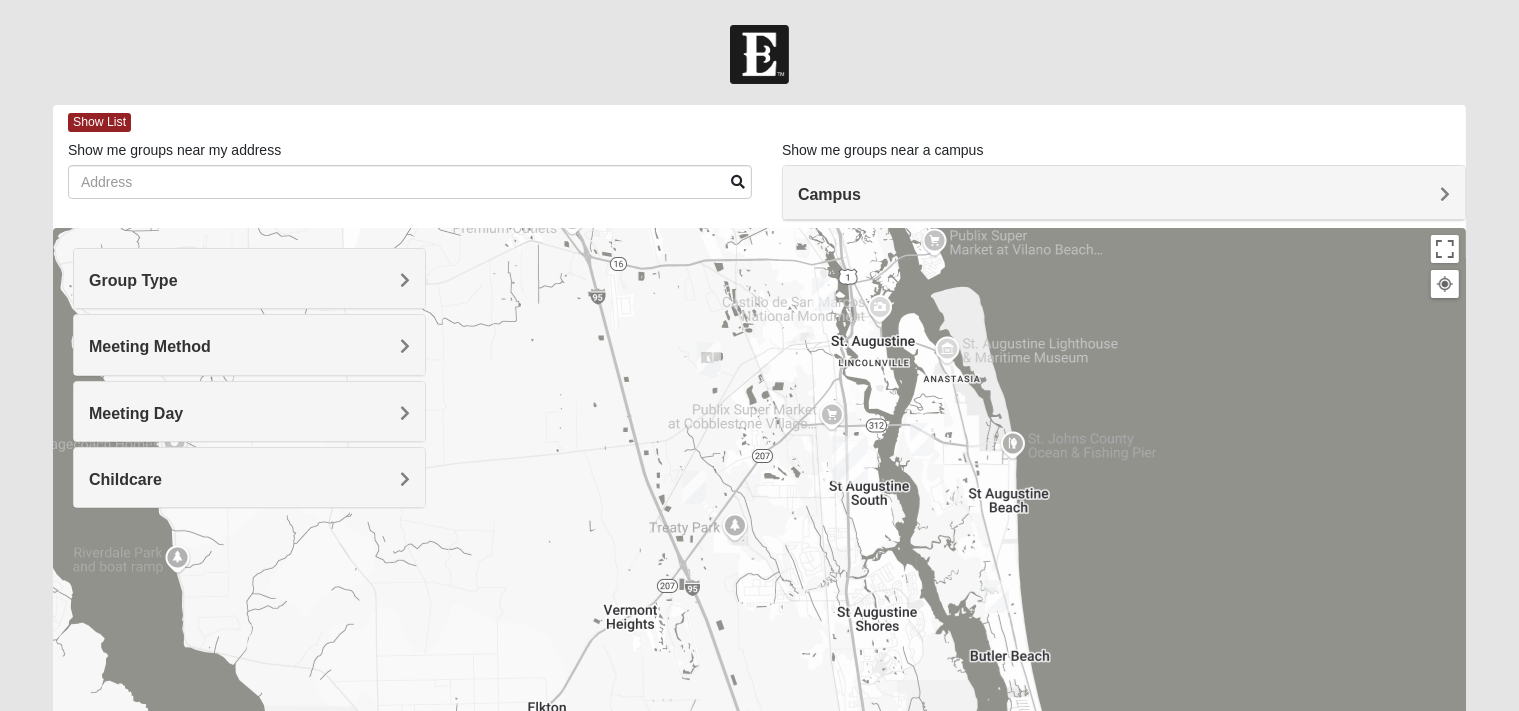 click at bounding box center (824, 294) 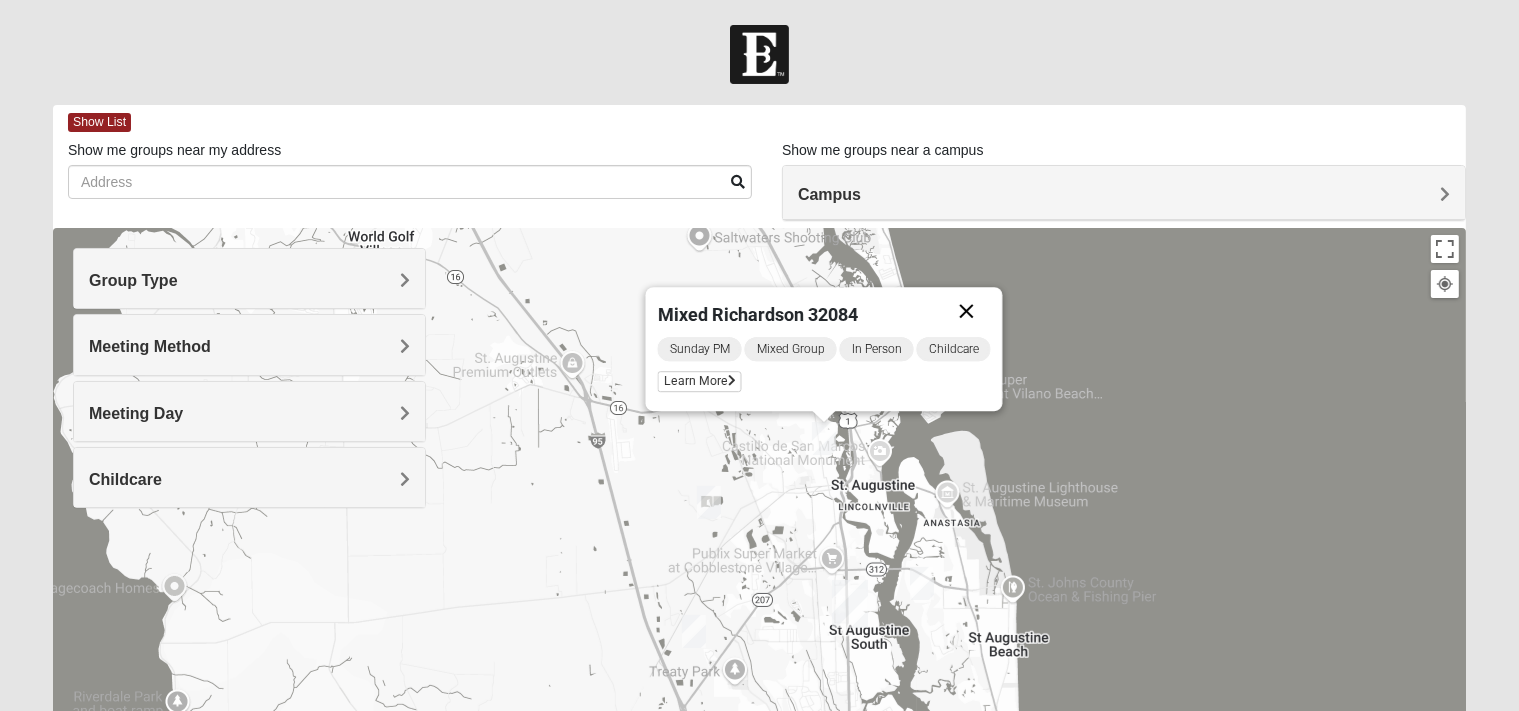 click at bounding box center [967, 311] 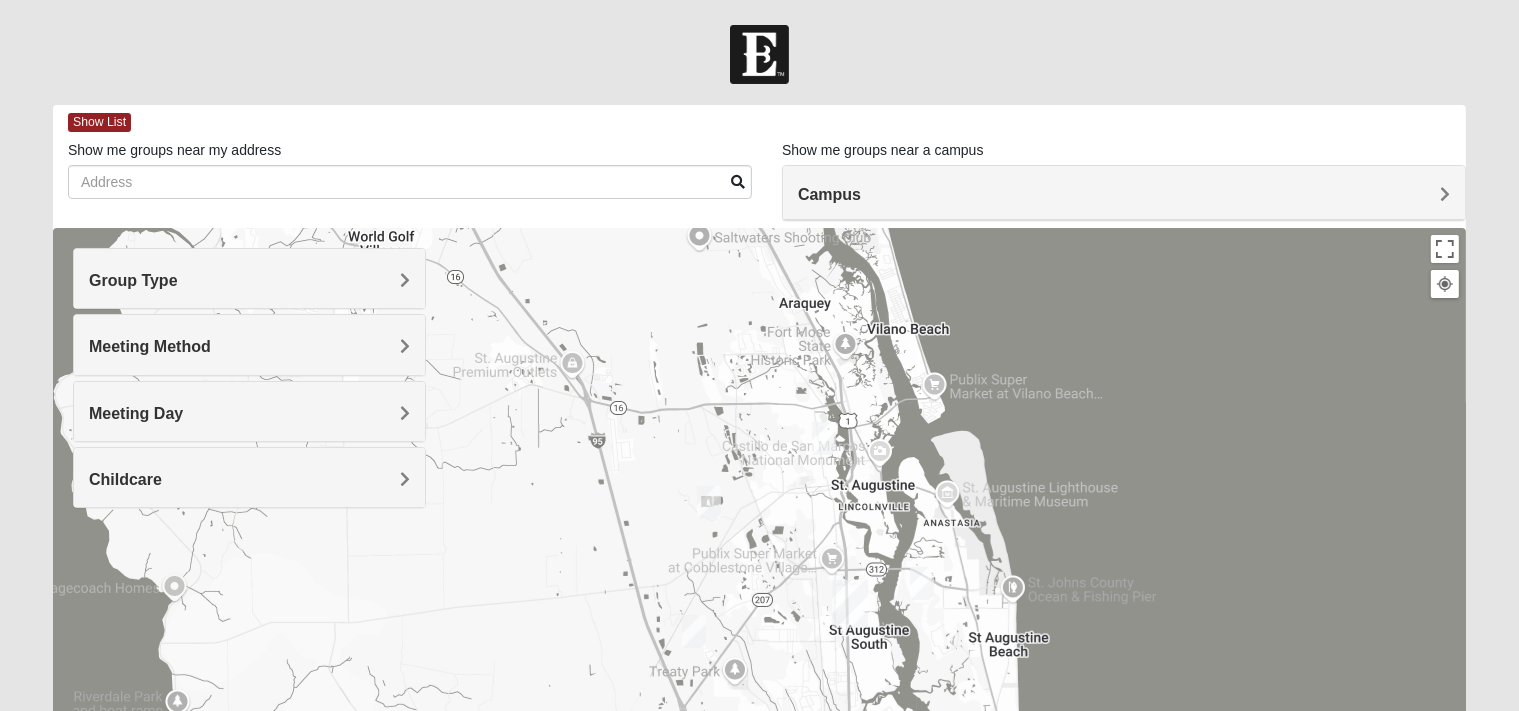 click at bounding box center (922, 583) 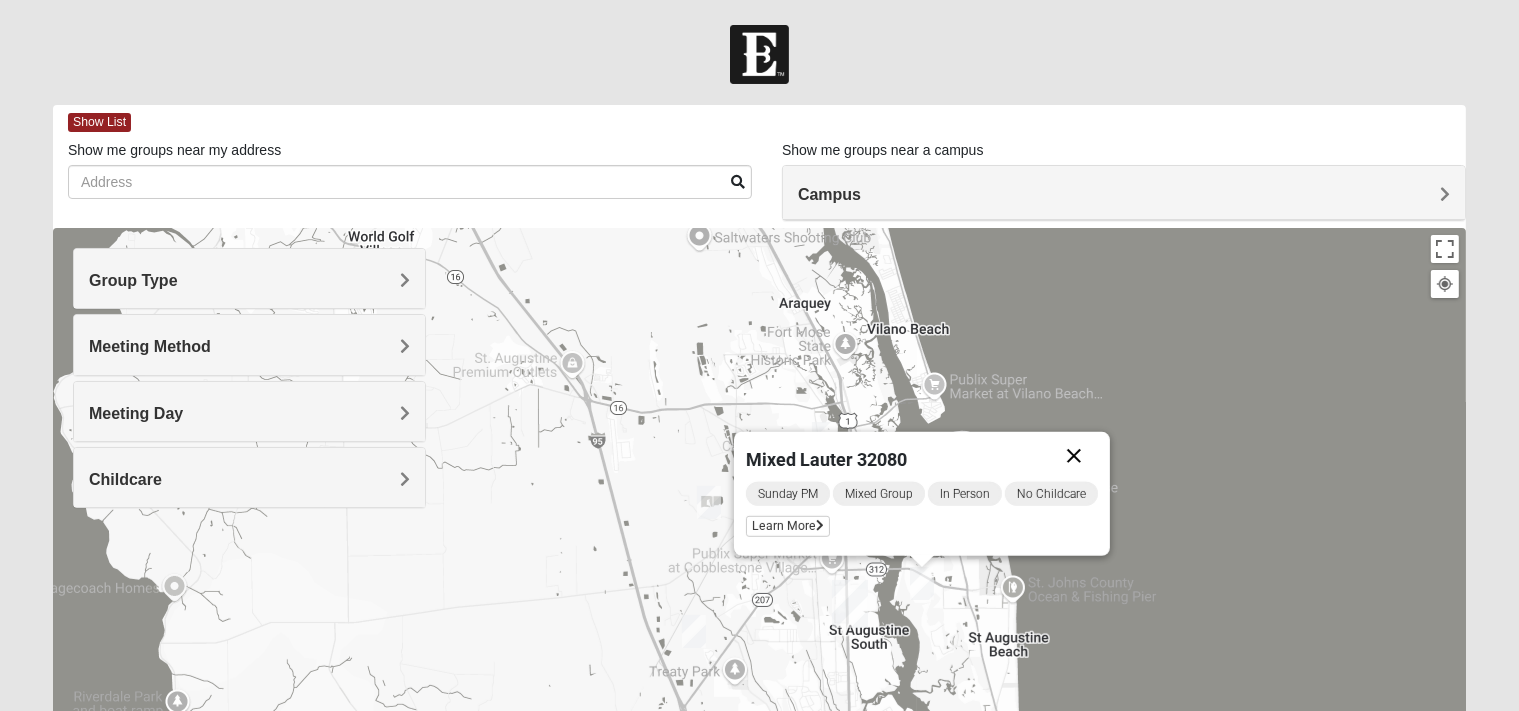 click at bounding box center [1074, 456] 